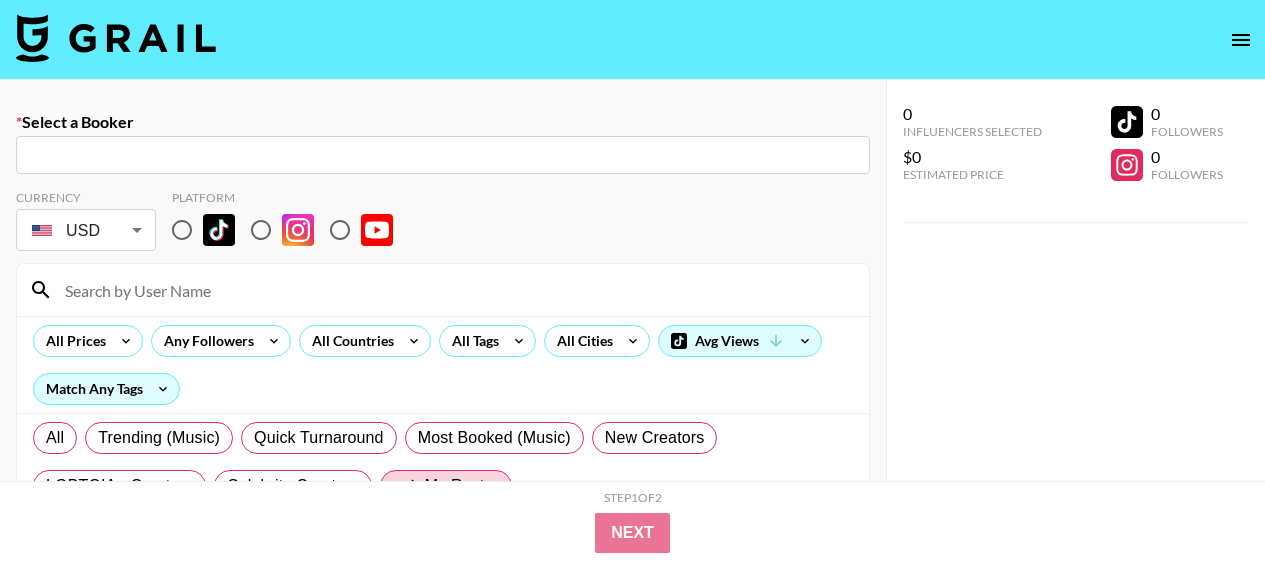 scroll, scrollTop: 0, scrollLeft: 0, axis: both 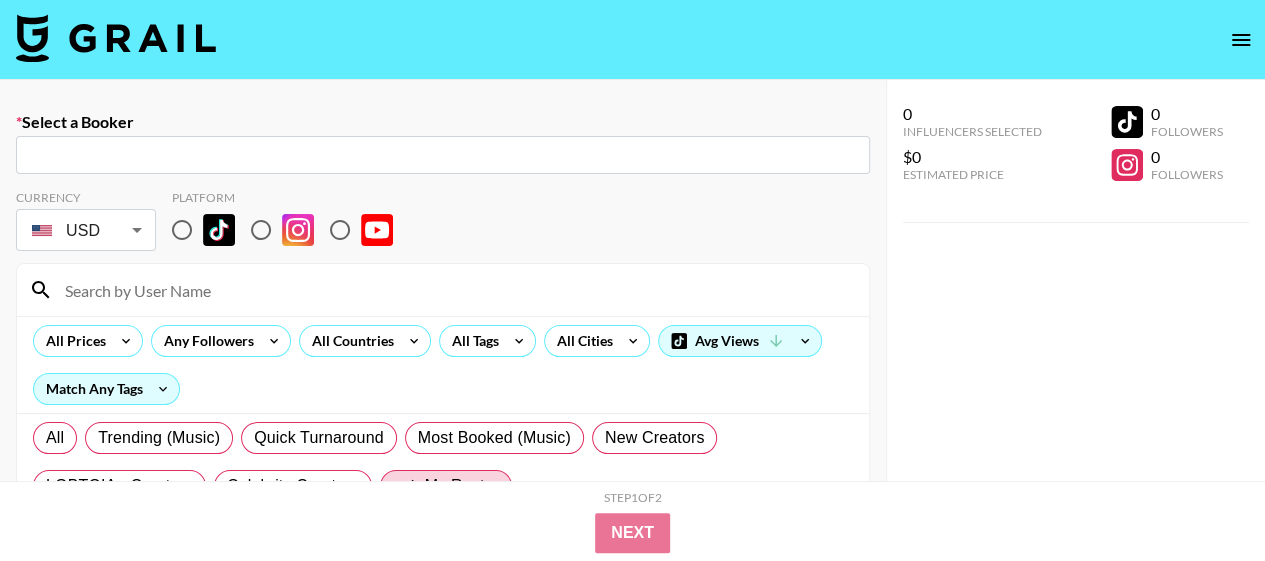 click on "​" at bounding box center [443, 155] 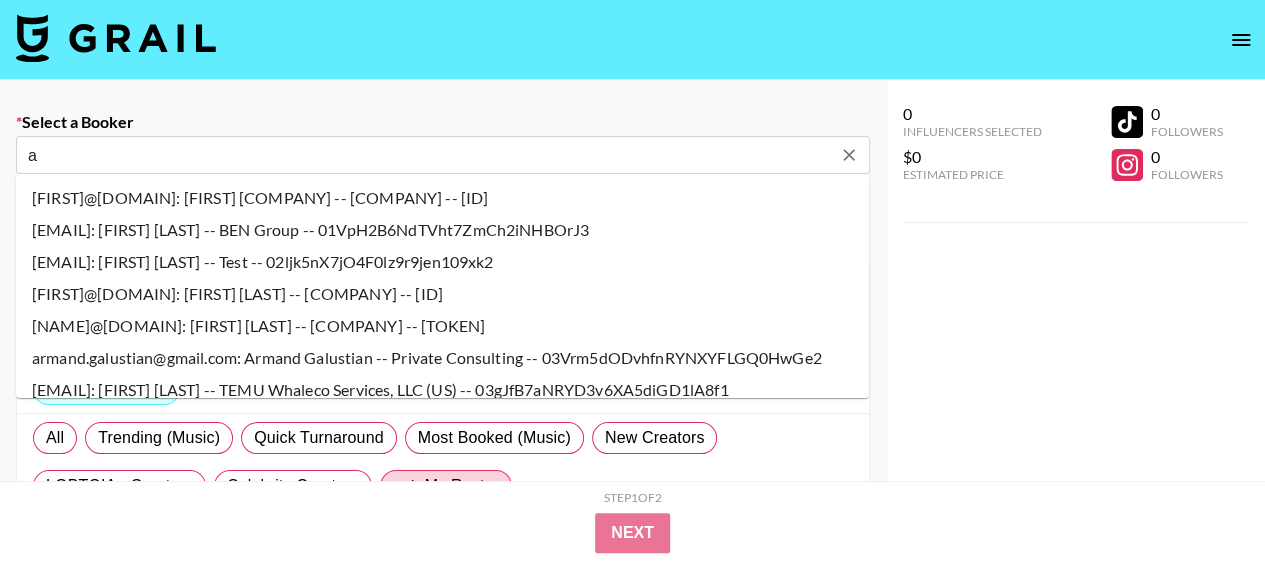 type on "[EMAIL]: [FIRST] [LAST] -- [COMPANY] -- [TOKEN]" 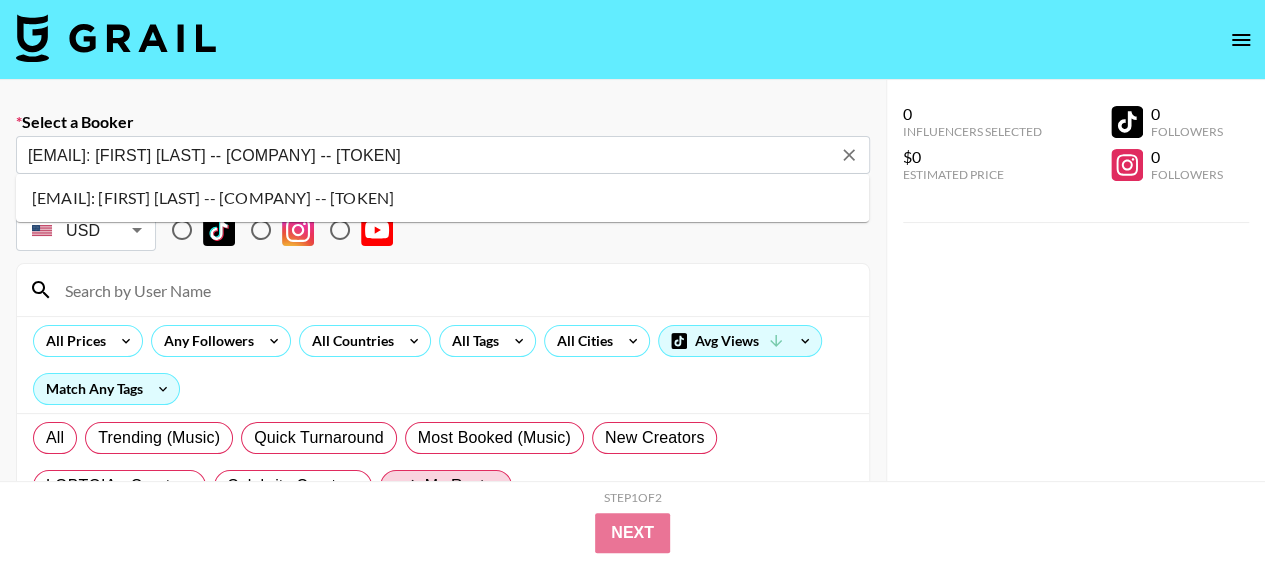 click on "[EMAIL]: [FIRST] [LAST] -- [COMPANY] -- [TOKEN]" at bounding box center (442, 198) 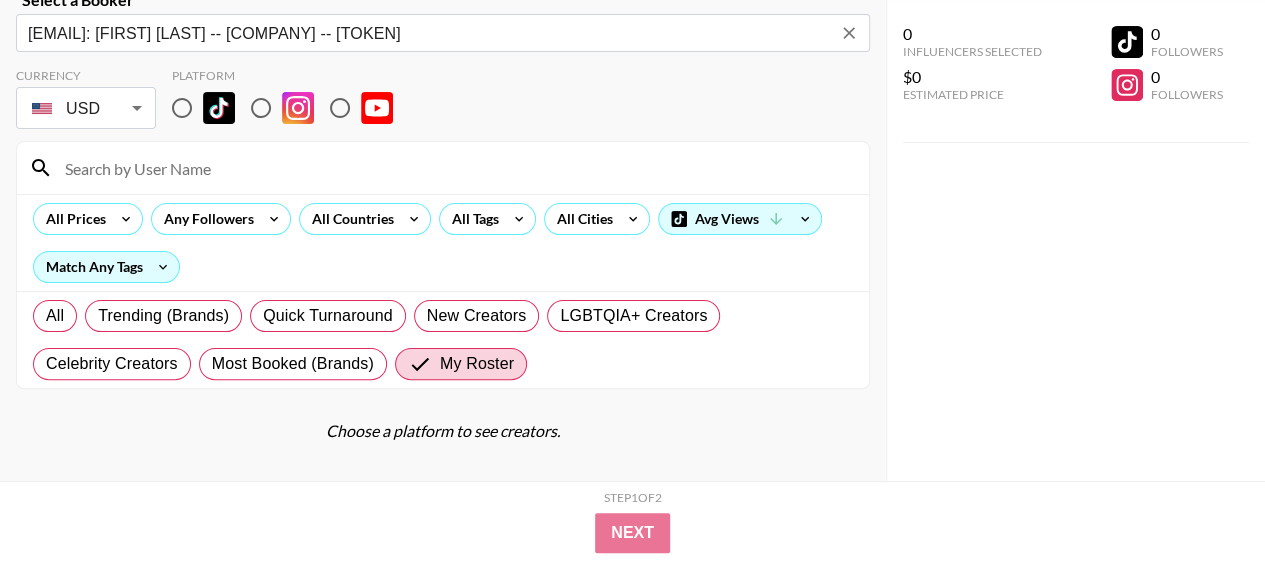 scroll, scrollTop: 144, scrollLeft: 0, axis: vertical 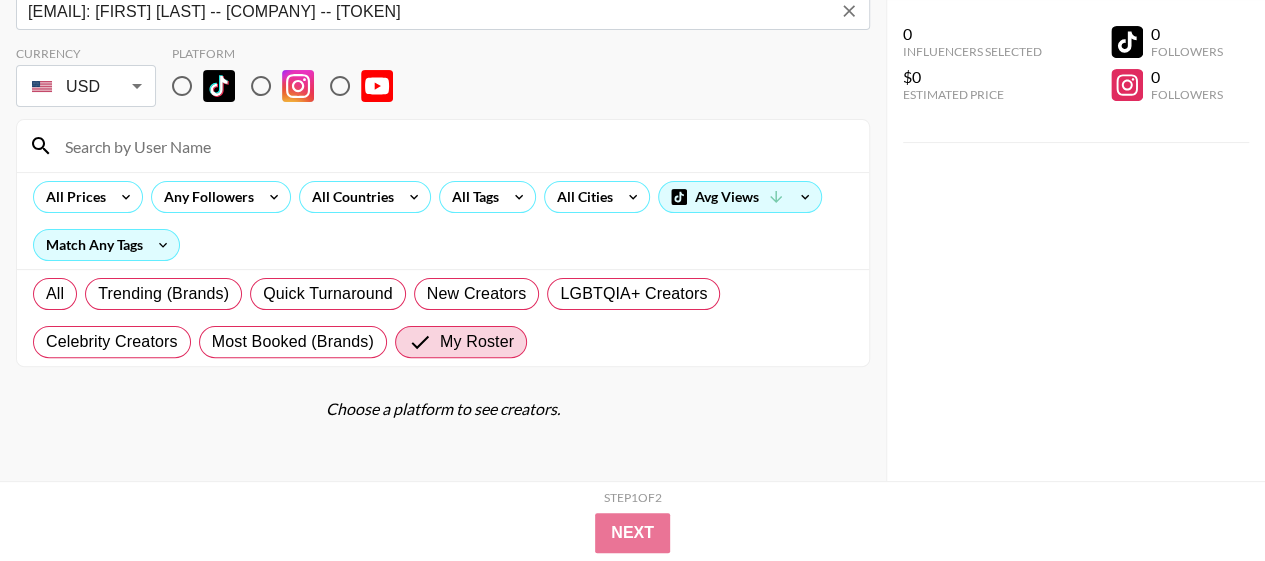 click at bounding box center (261, 86) 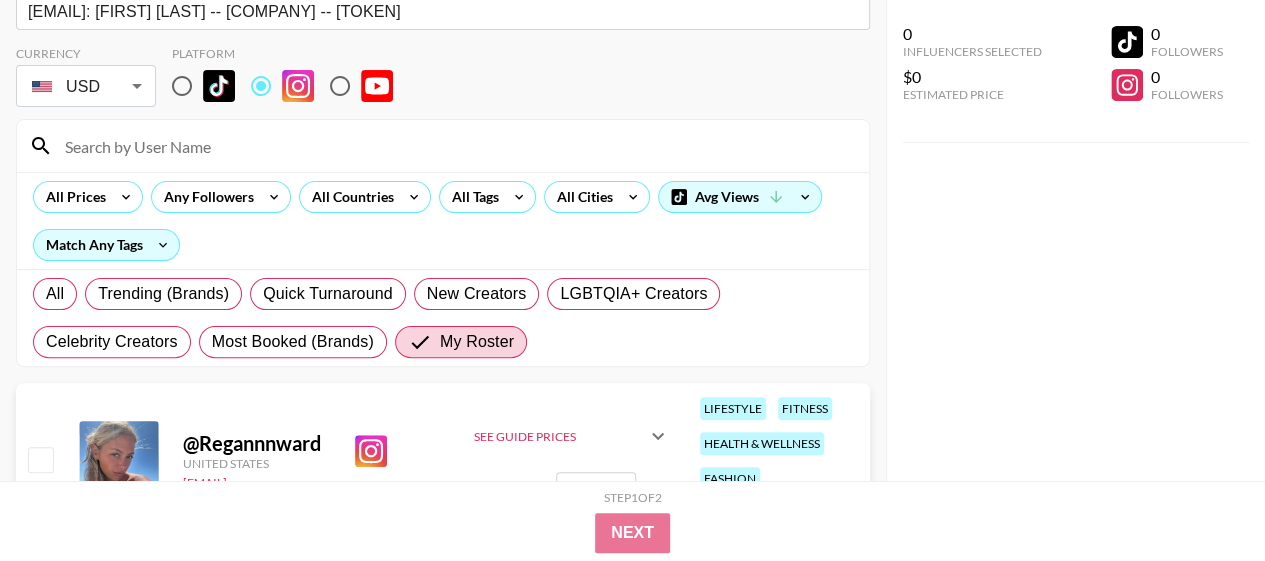 click at bounding box center [455, 146] 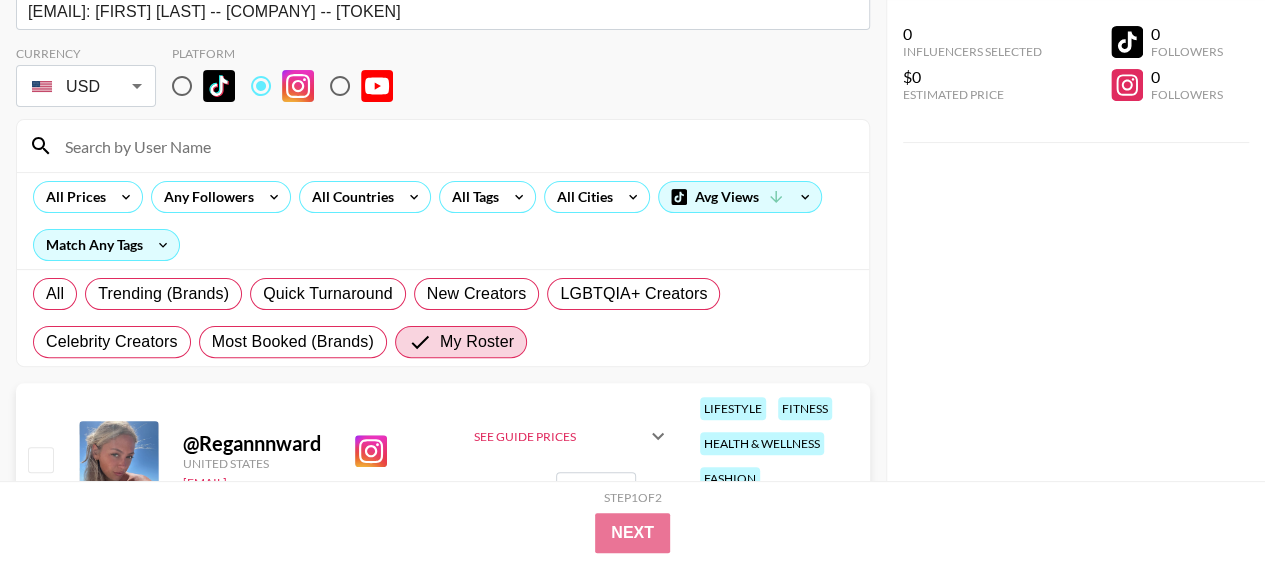 click at bounding box center (40, 459) 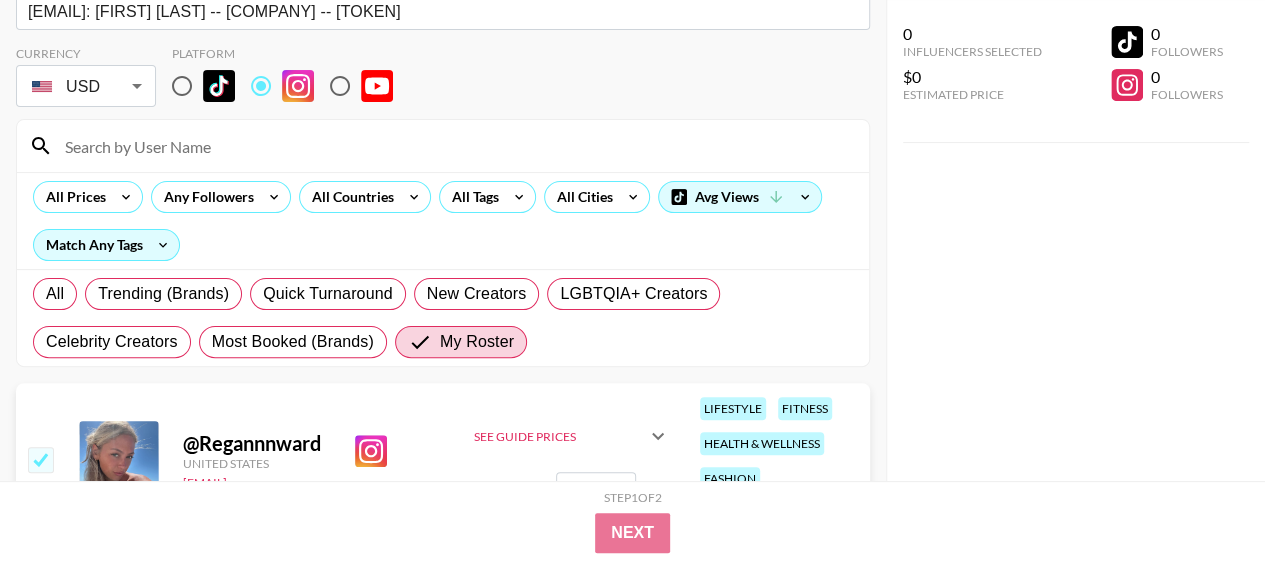 checkbox on "true" 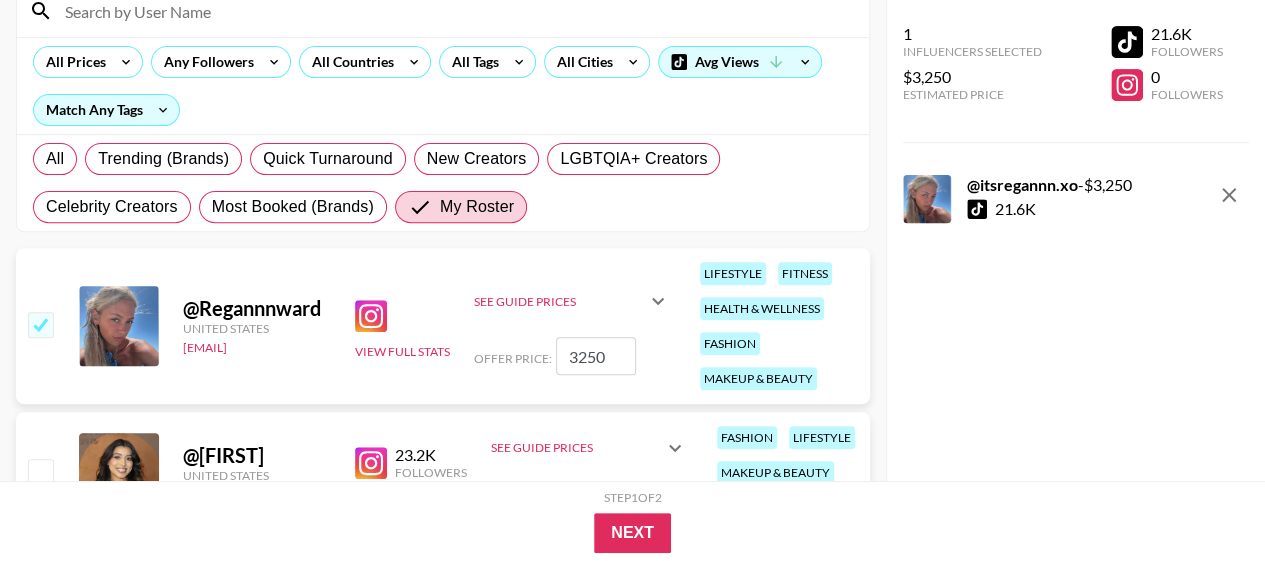 scroll, scrollTop: 275, scrollLeft: 0, axis: vertical 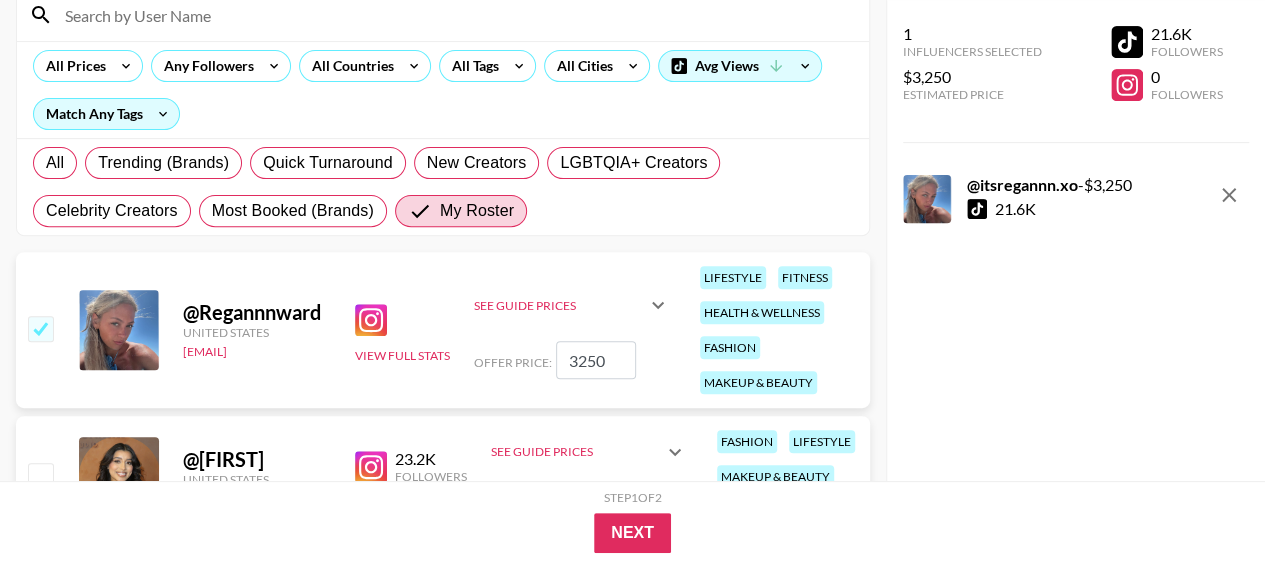 drag, startPoint x: 578, startPoint y: 345, endPoint x: 498, endPoint y: 341, distance: 80.09994 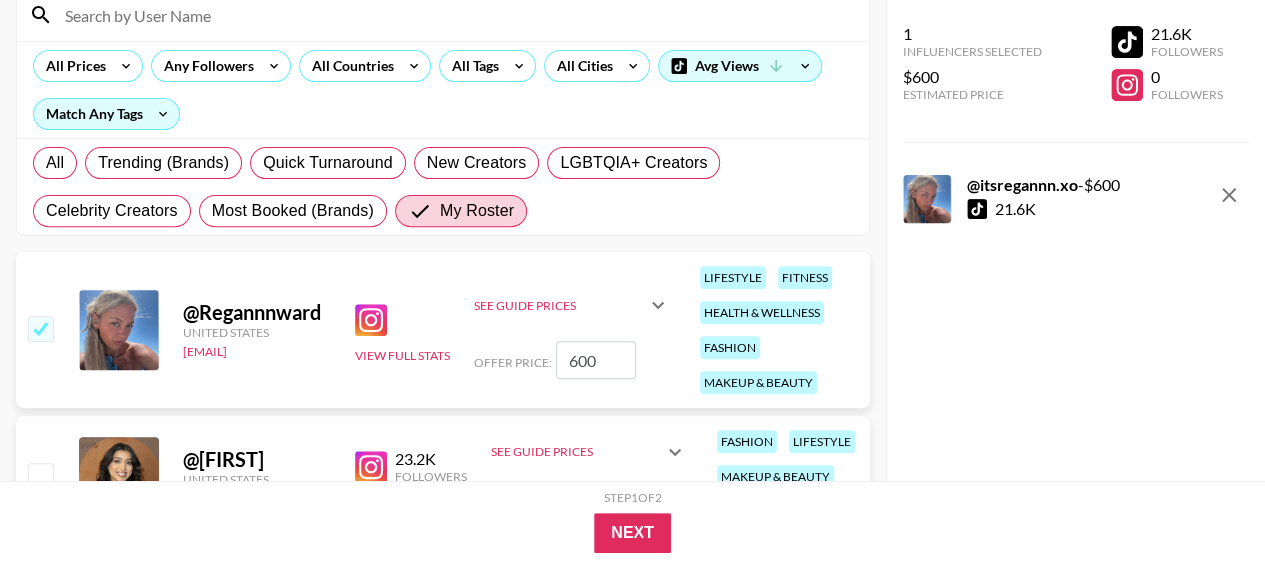 type on "600" 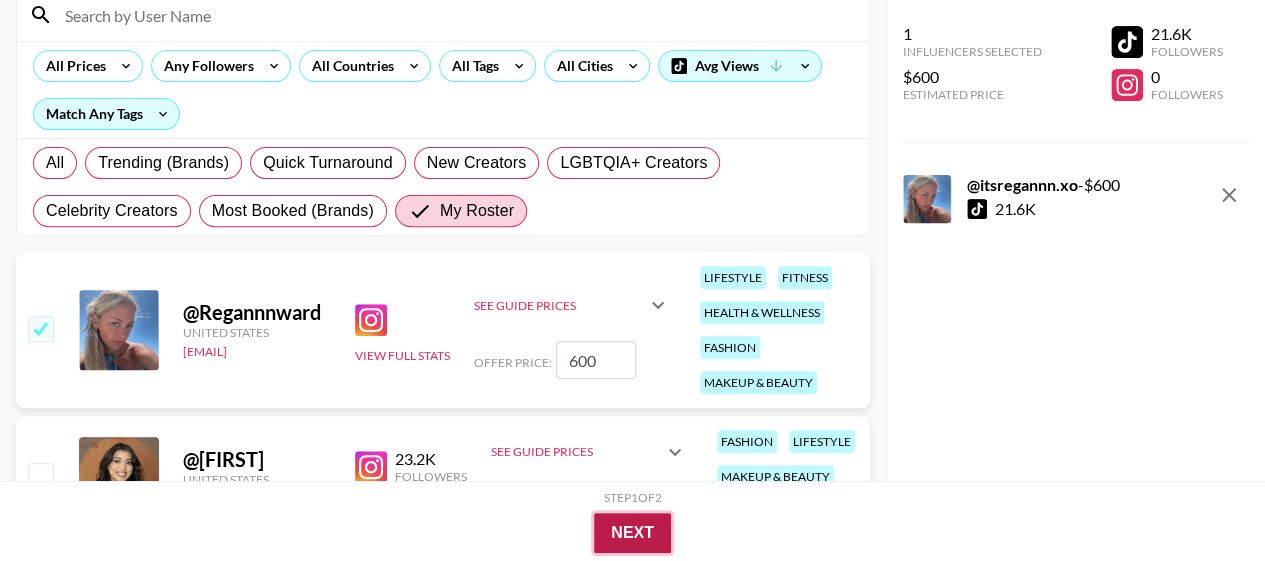click on "Next" at bounding box center [632, 533] 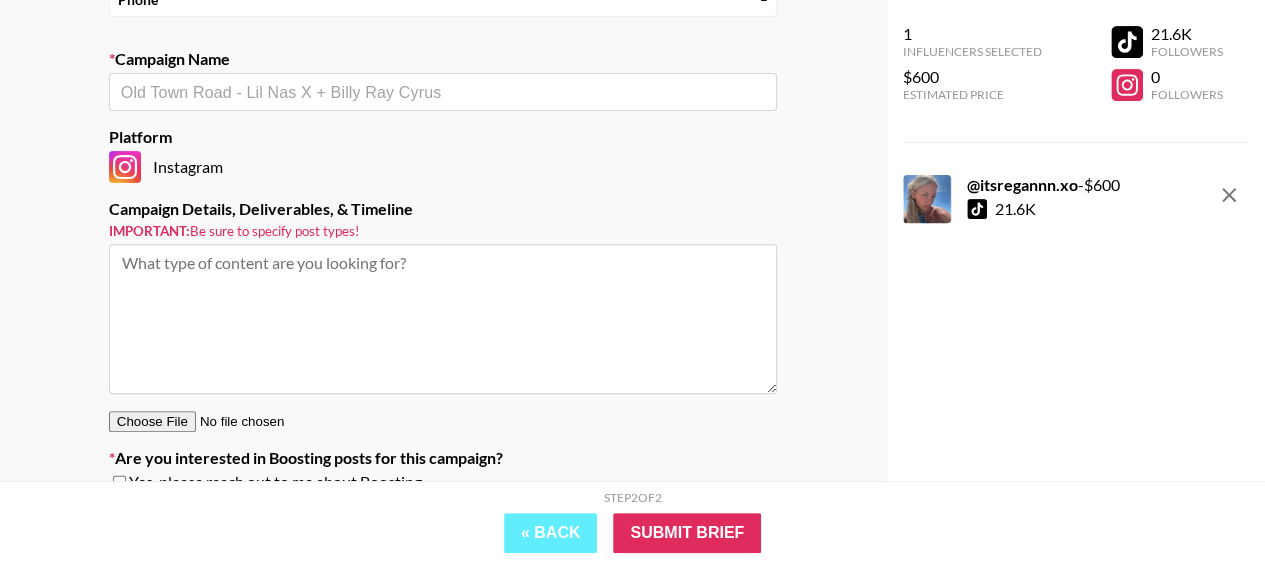 click at bounding box center (443, 92) 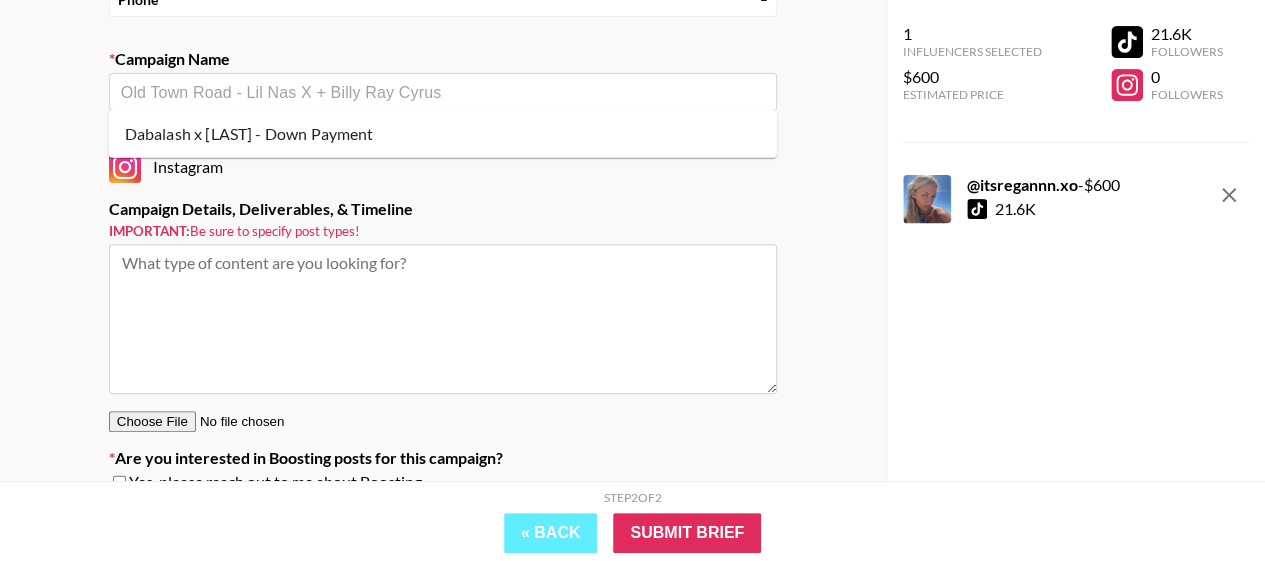 click on "Dabalash x [LAST] - Down Payment" at bounding box center (443, 134) 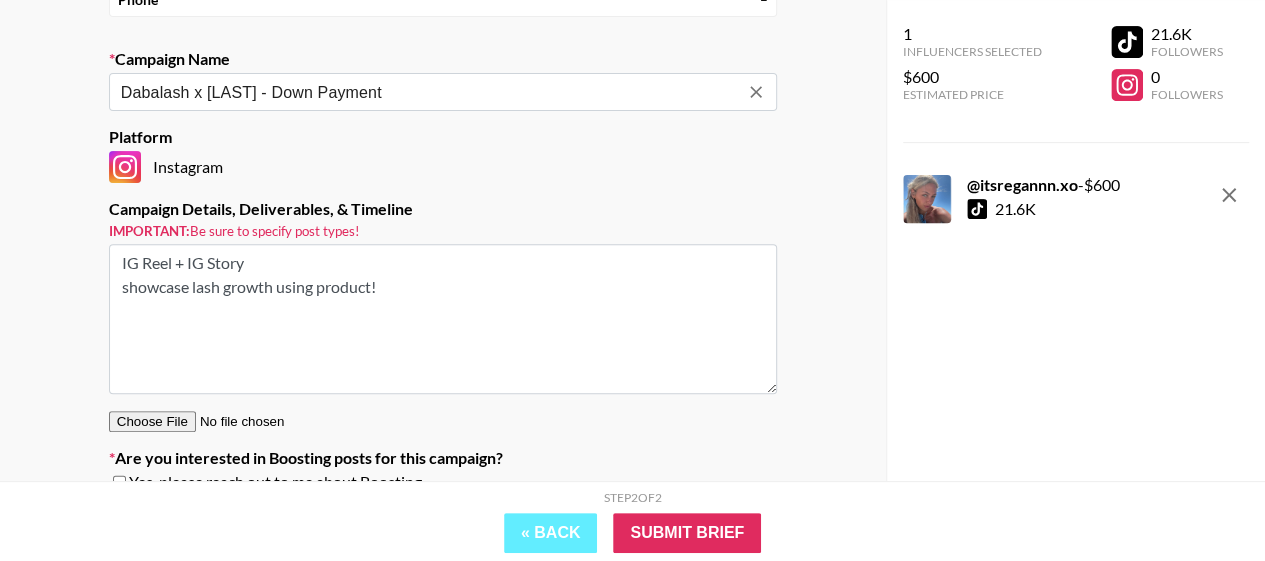 click at bounding box center (756, 92) 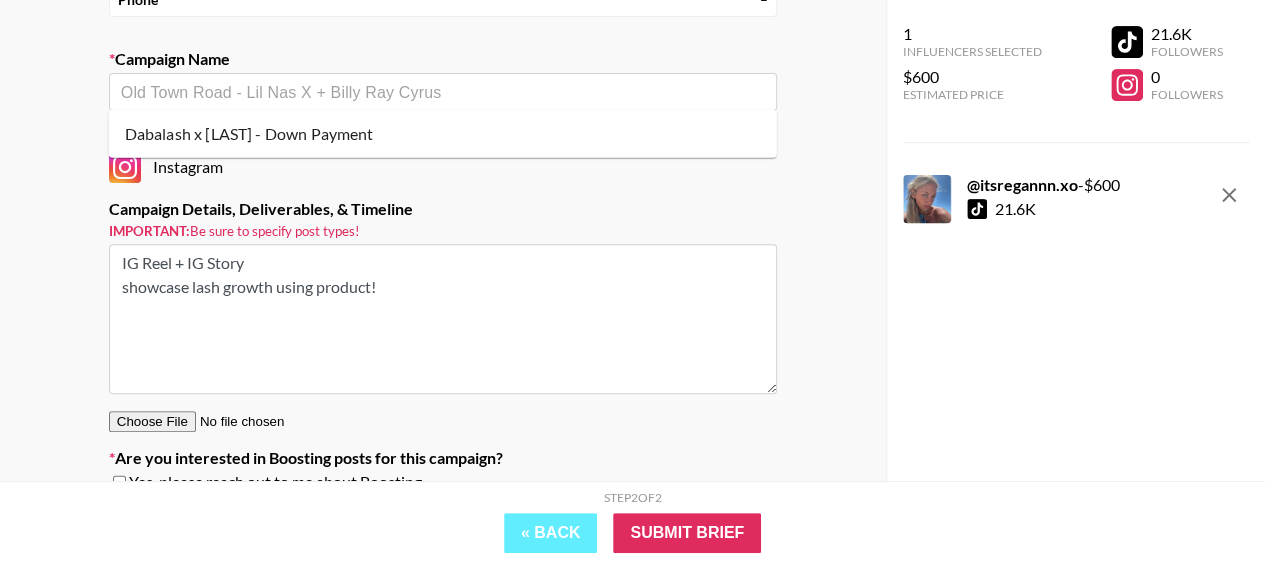 click at bounding box center [443, 92] 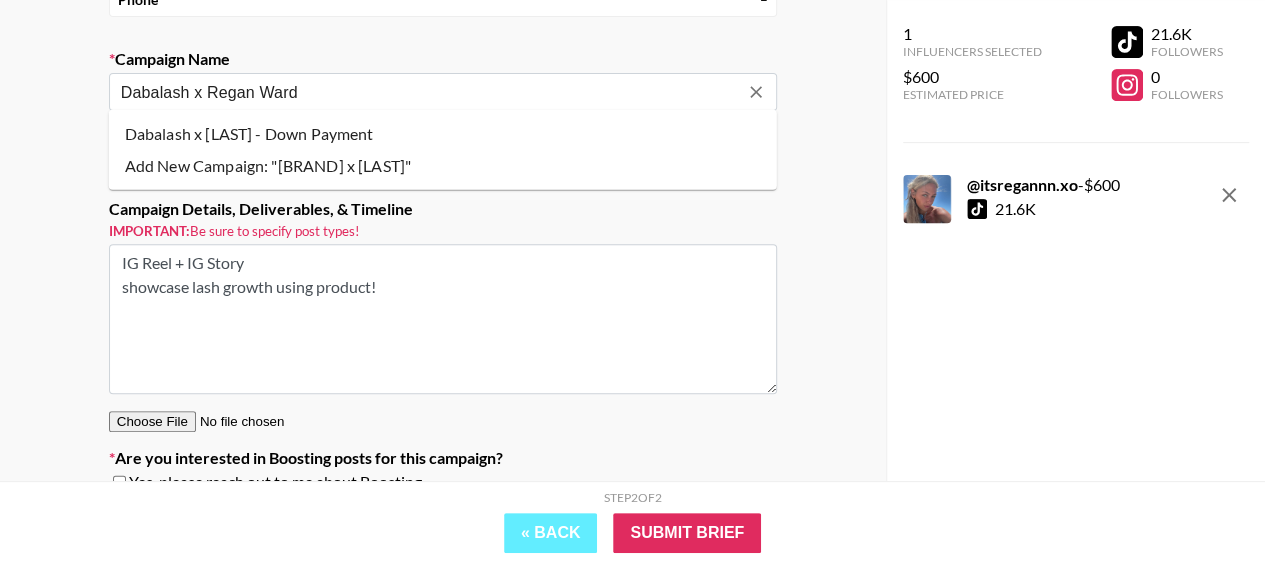 click on "Add New Campaign: "[BRAND] x [LAST]"" at bounding box center (443, 166) 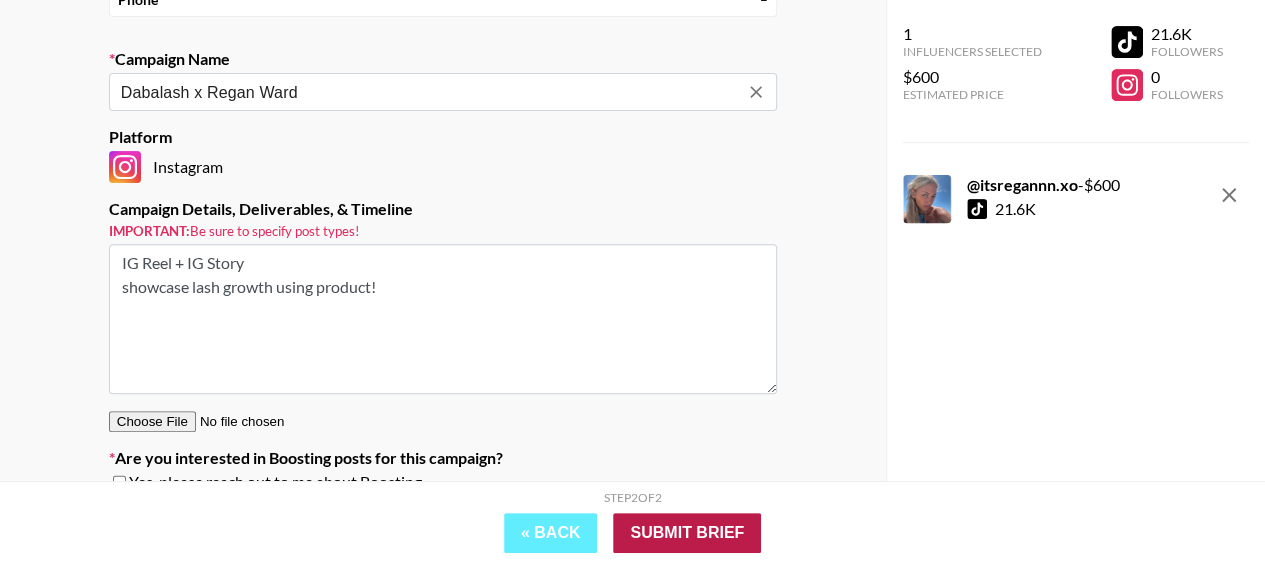 type on "Dabalash x Regan Ward" 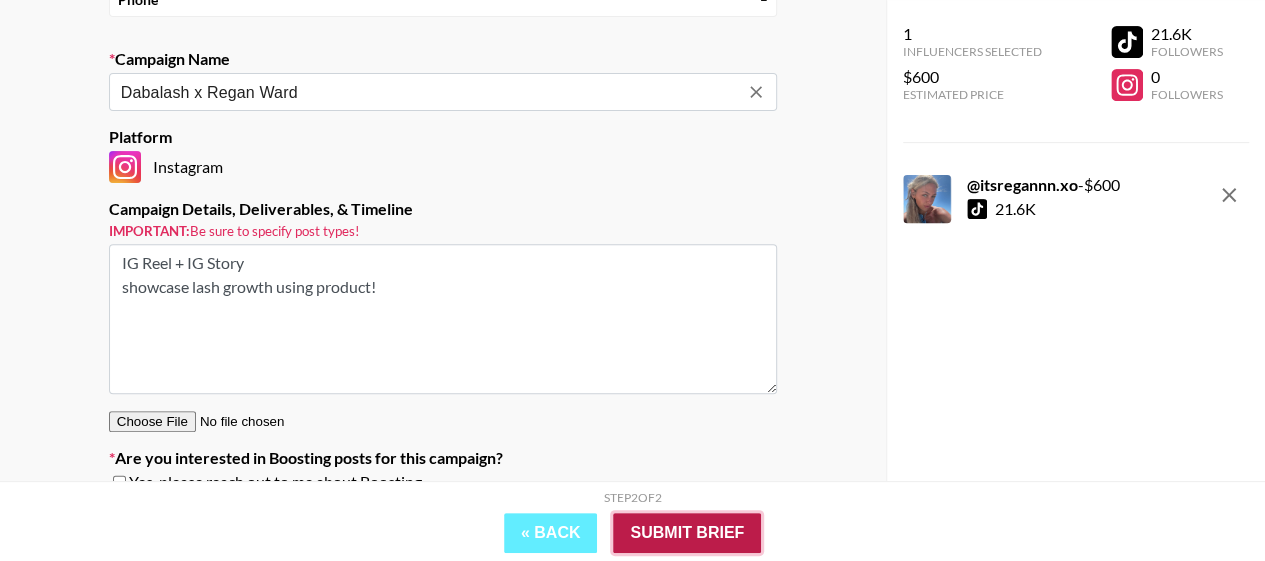 click on "Submit Brief" at bounding box center (687, 533) 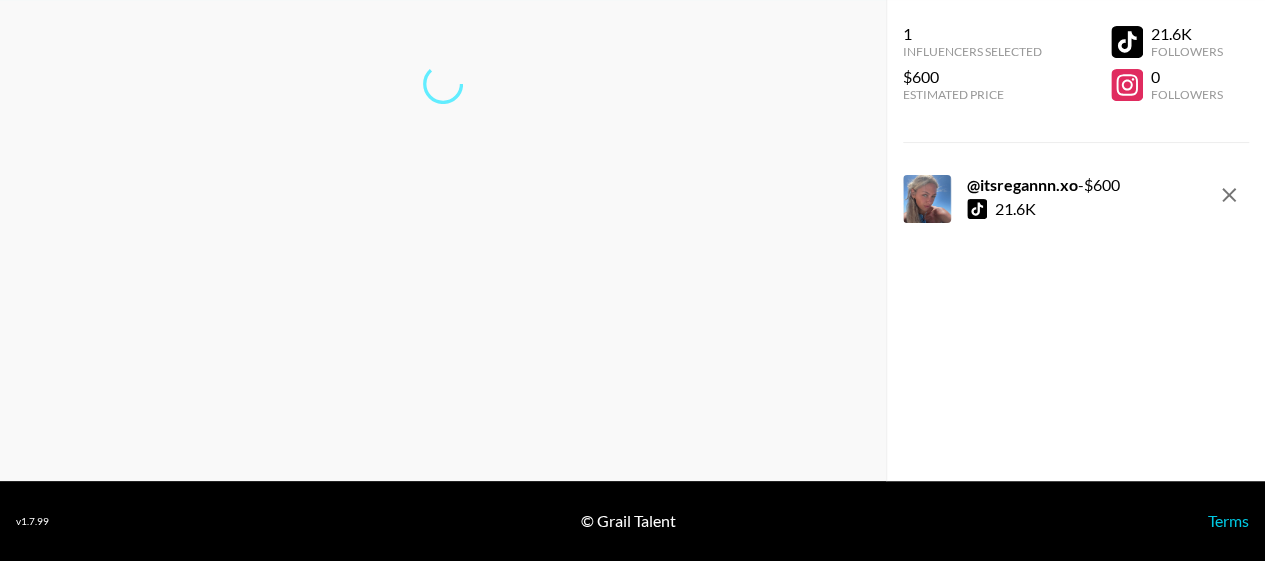 scroll, scrollTop: 80, scrollLeft: 0, axis: vertical 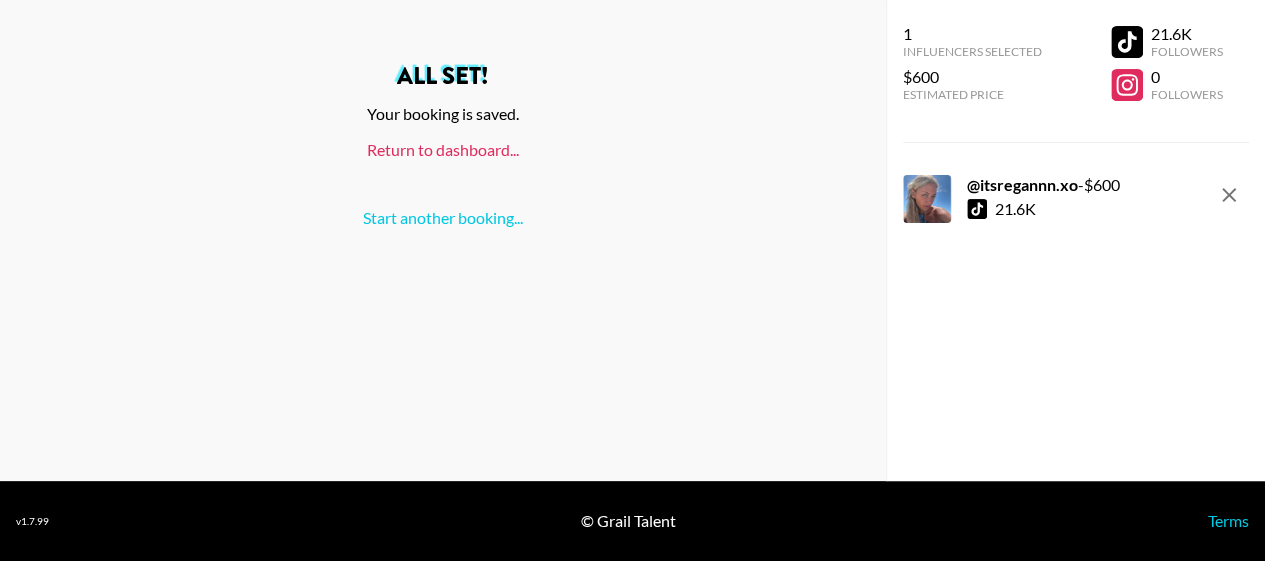 click on "Return to dashboard..." at bounding box center (443, 149) 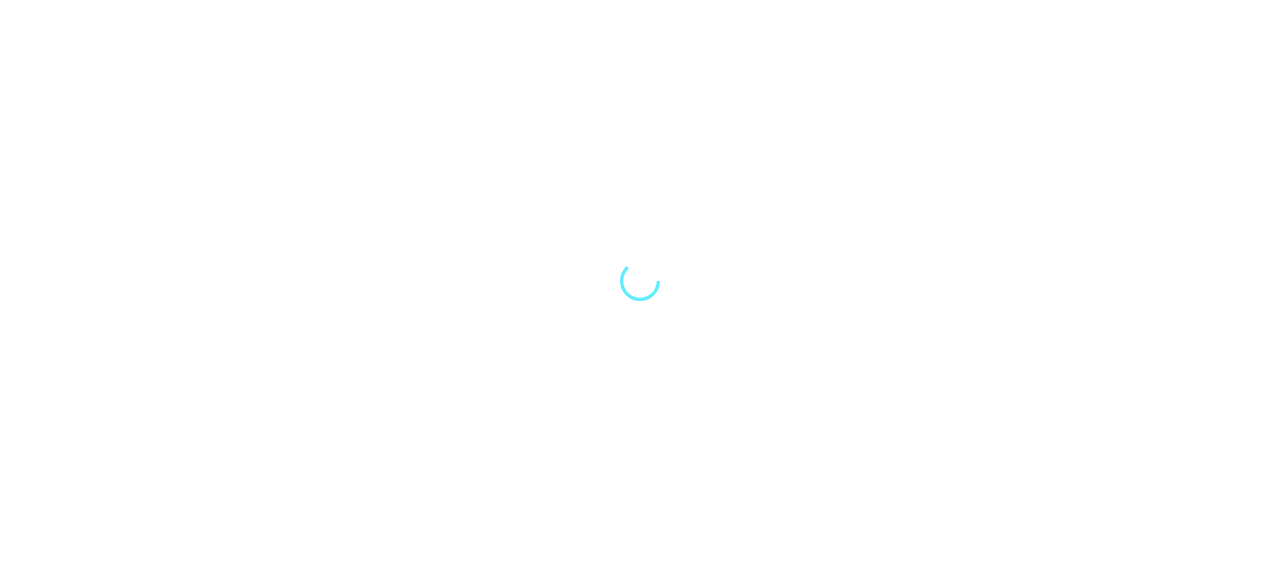 scroll, scrollTop: 0, scrollLeft: 0, axis: both 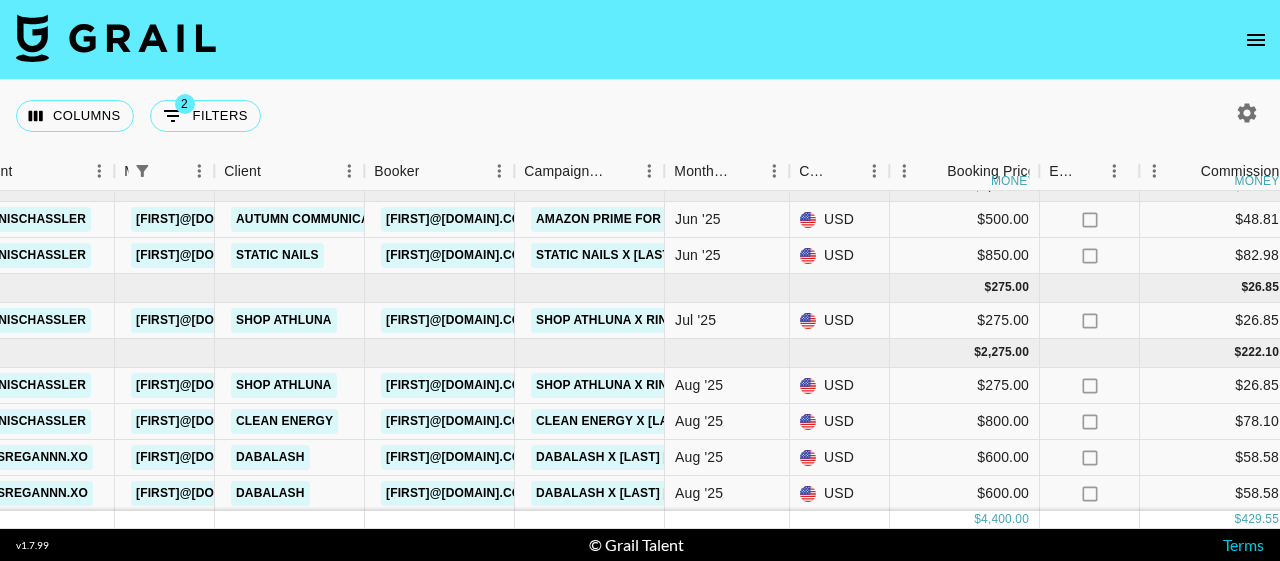click on "© Grail Talent" at bounding box center (636, 545) 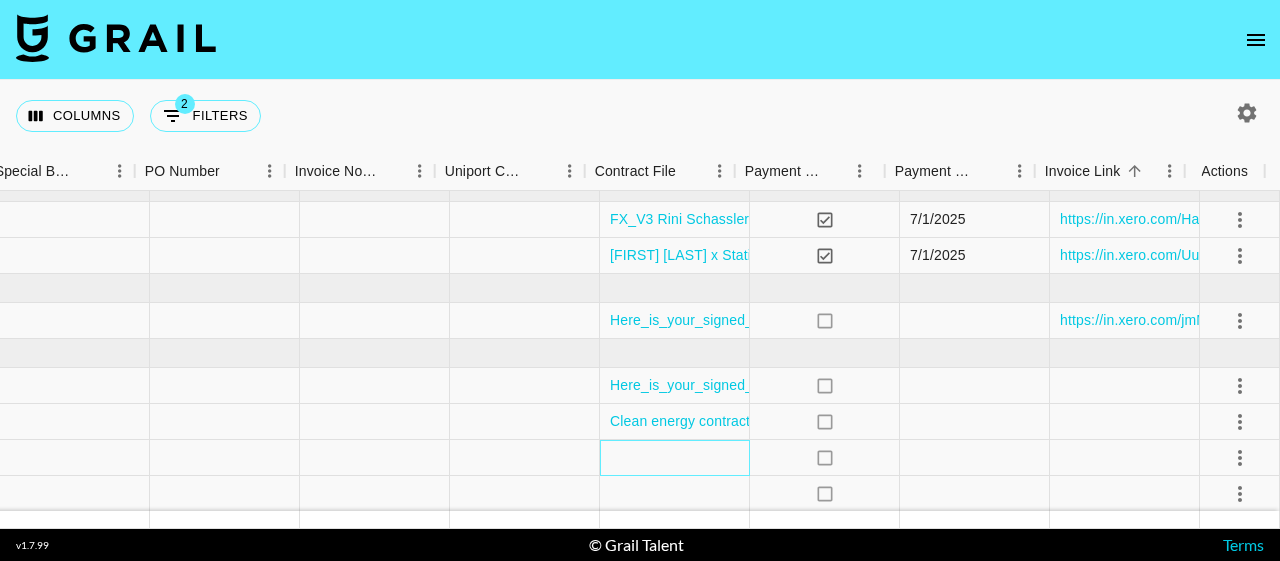 click at bounding box center (675, 458) 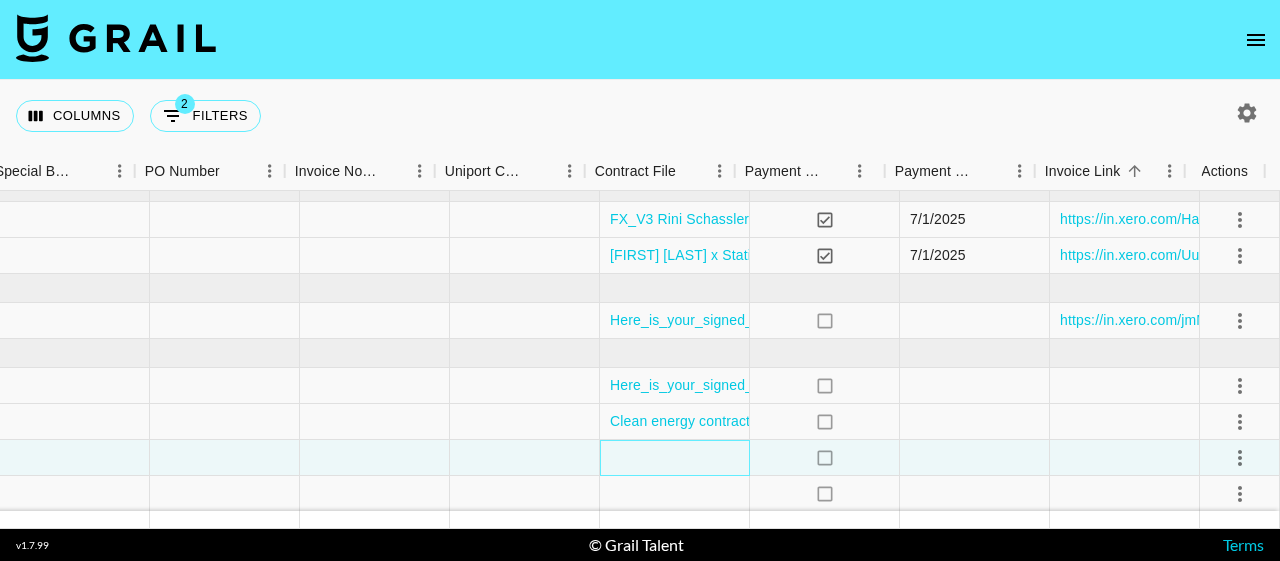 click at bounding box center [675, 458] 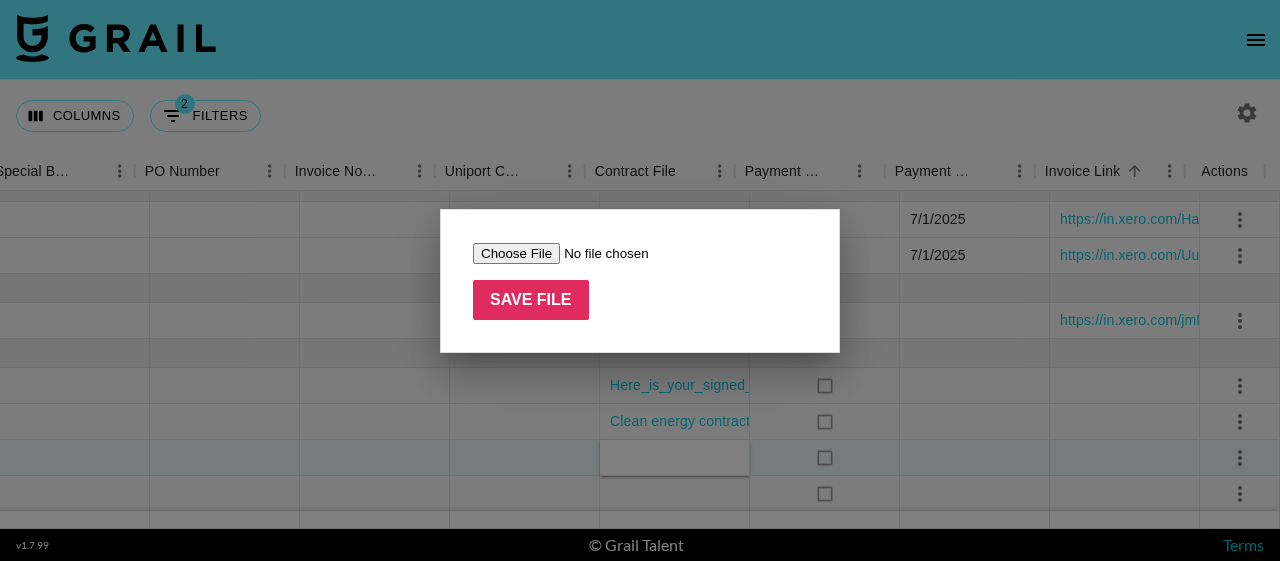 click at bounding box center [640, 280] 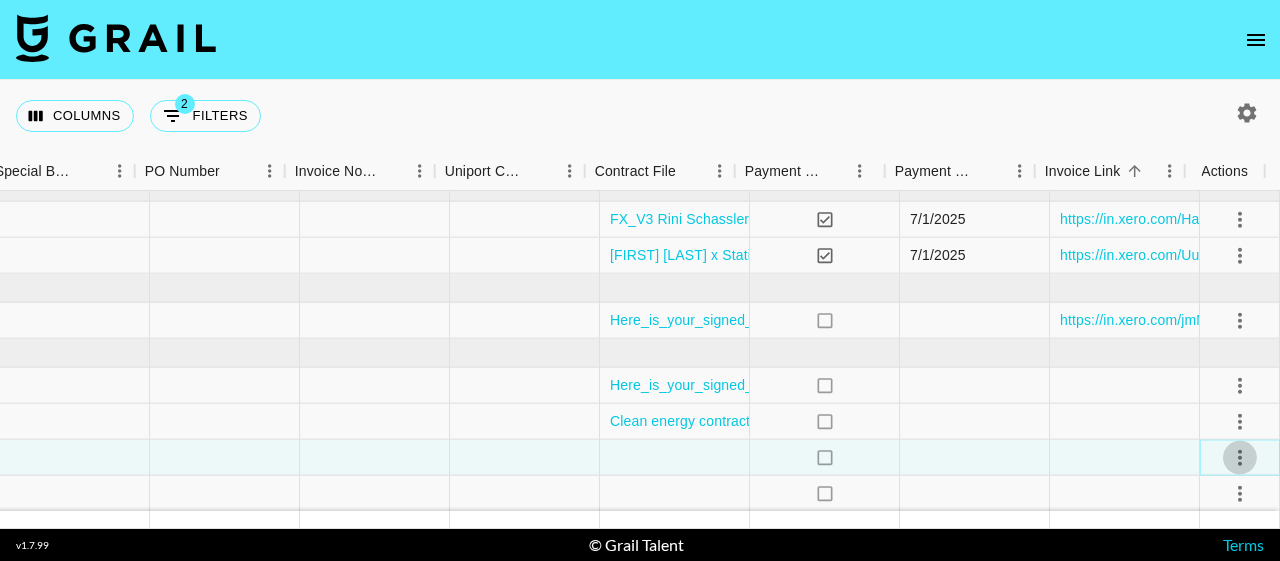 click 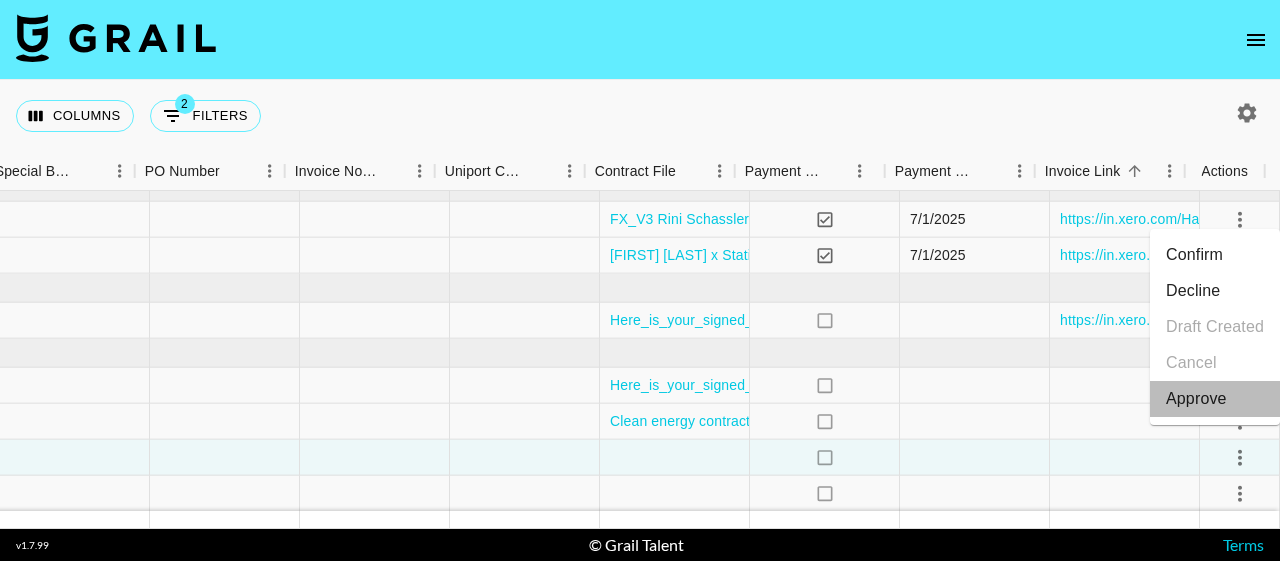 click on "Approve" at bounding box center (1196, 399) 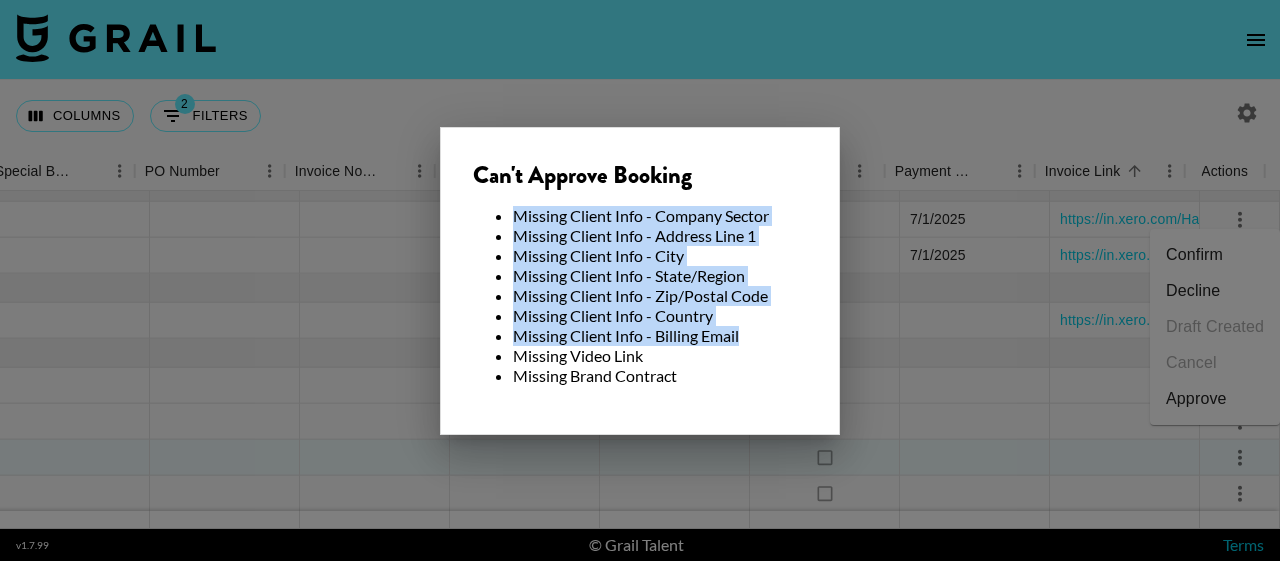 drag, startPoint x: 738, startPoint y: 333, endPoint x: 502, endPoint y: 222, distance: 260.8007 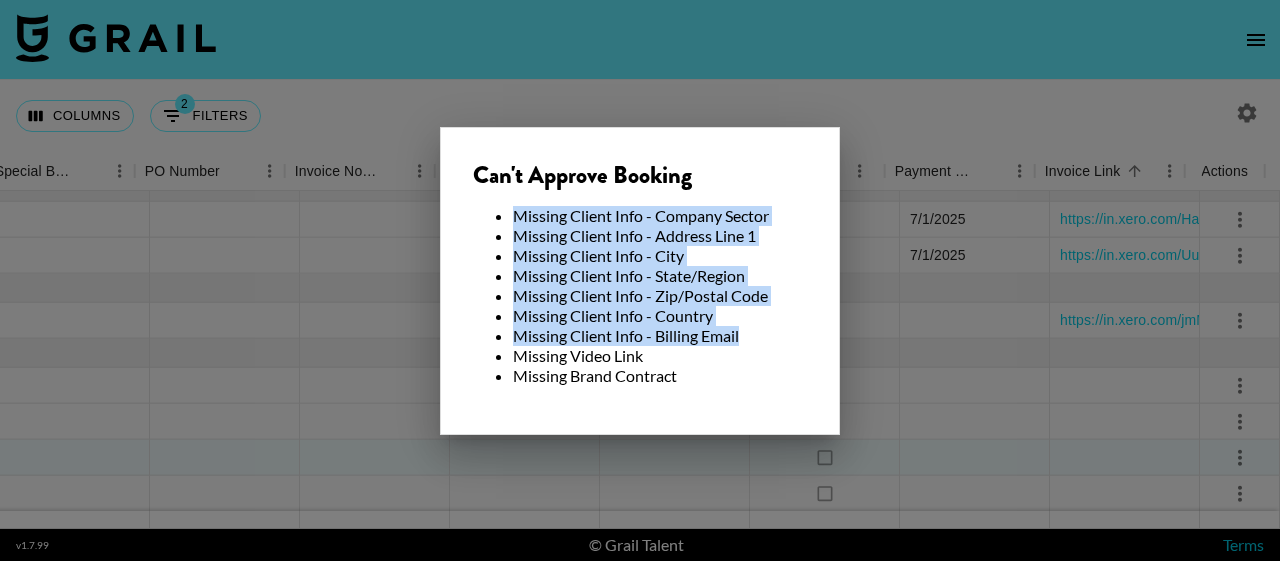copy on "Missing Client Info - Company Sector Missing Client Info - Address Line 1 Missing Client Info - City Missing Client Info - State/Region Missing Client Info - Zip/Postal Code Missing Client Info - Country Missing Client Info - Billing Email" 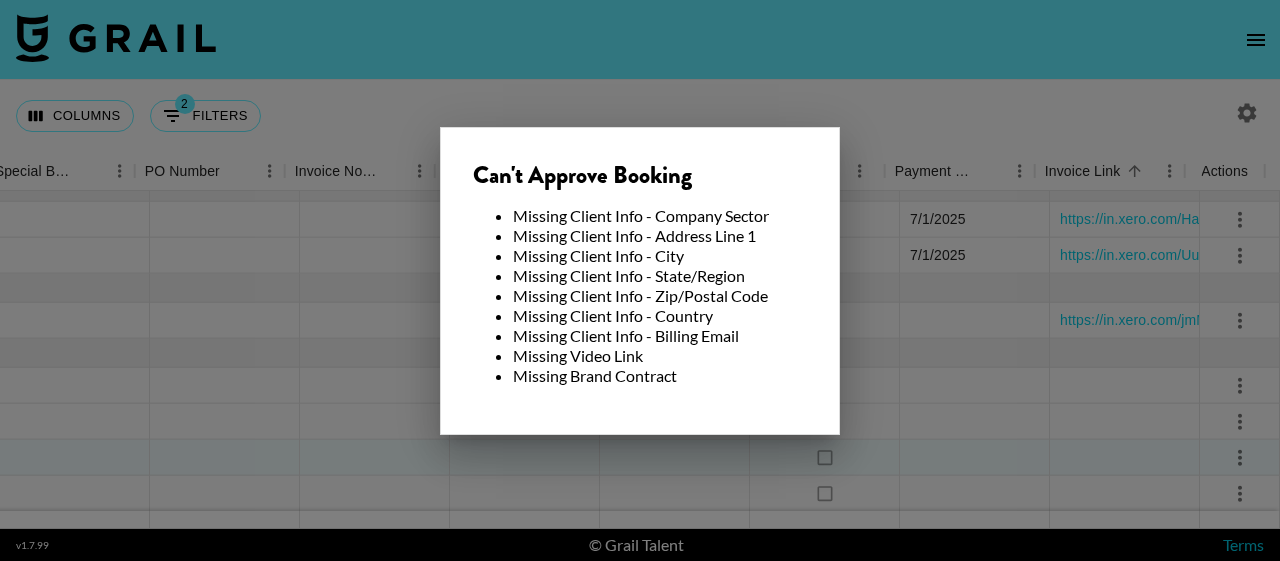 click at bounding box center (640, 280) 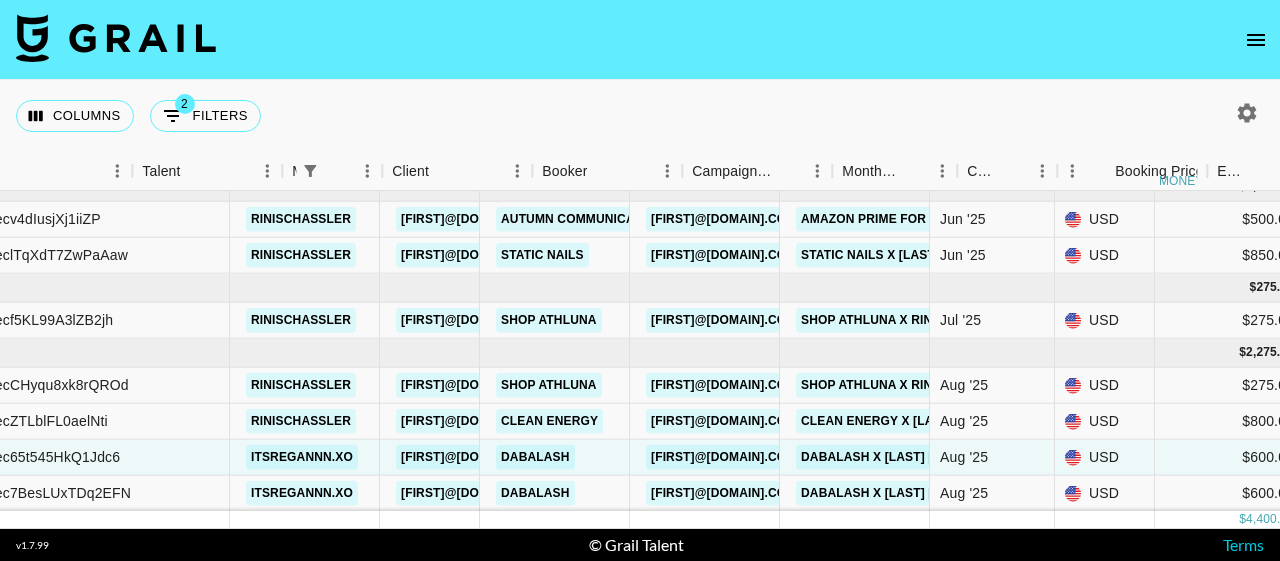 scroll, scrollTop: 97, scrollLeft: 50, axis: both 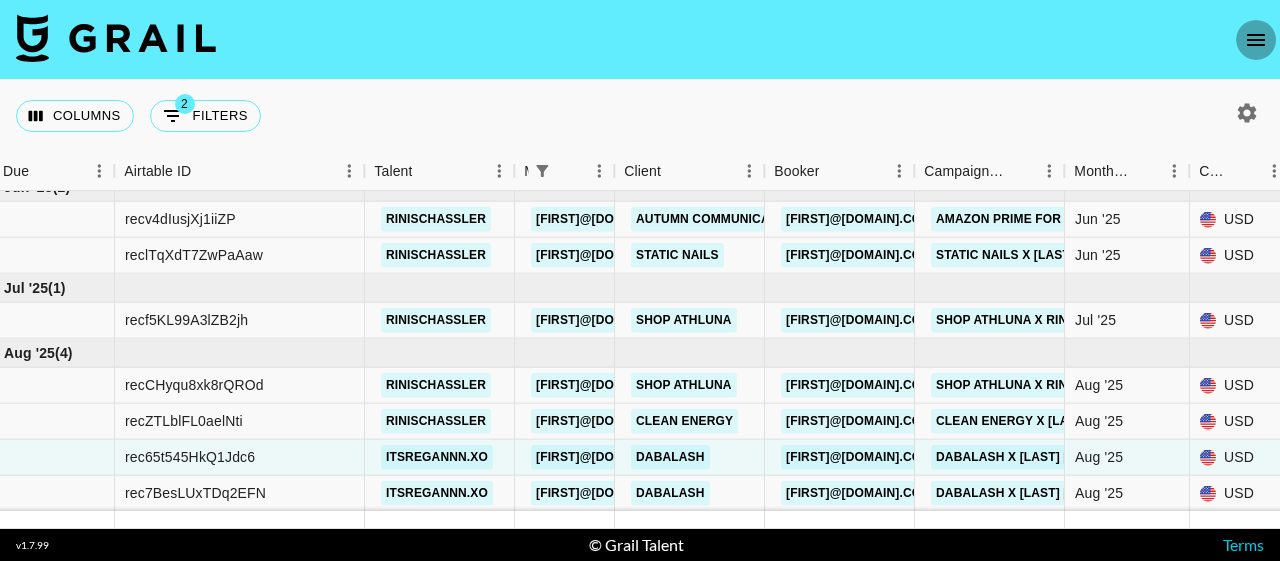 click 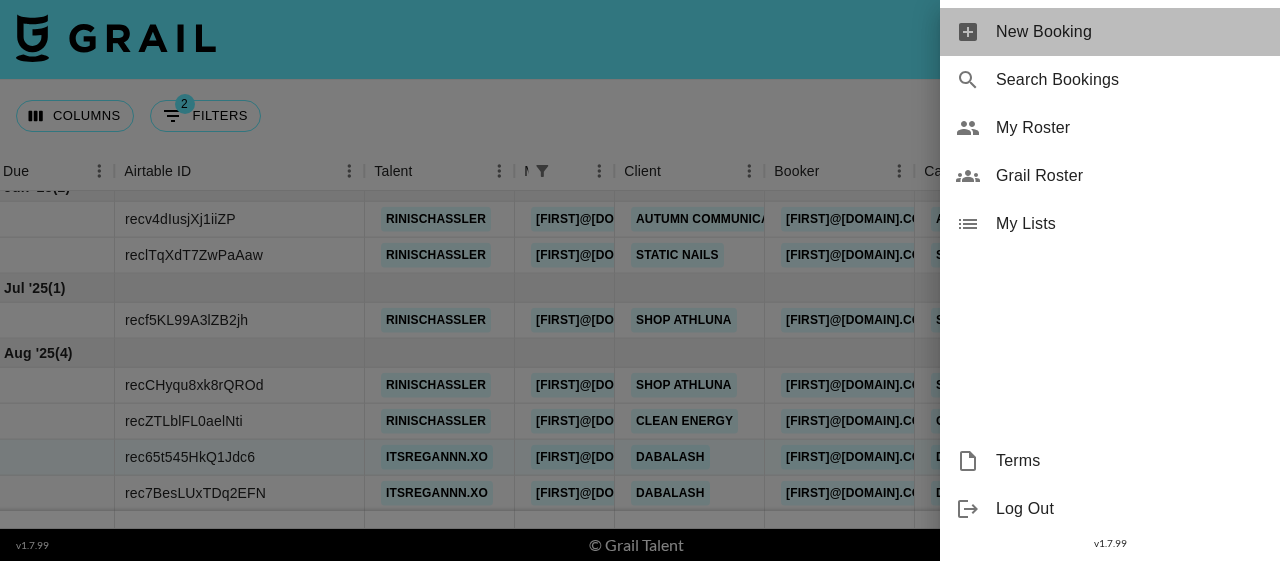 click on "New Booking" at bounding box center [1130, 32] 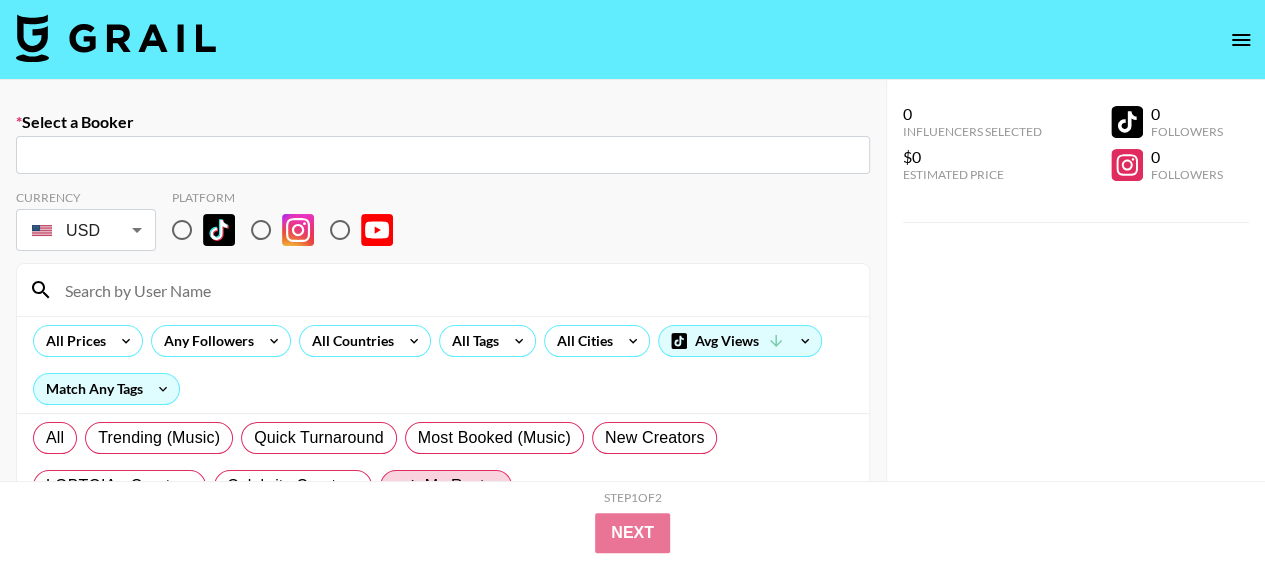 click at bounding box center (443, 155) 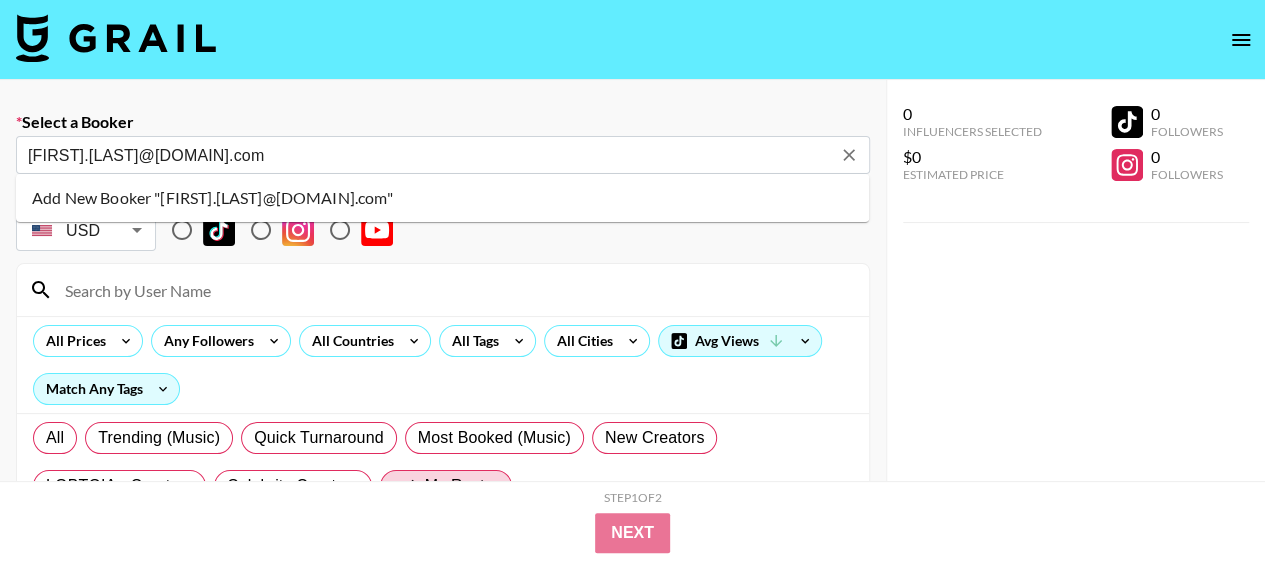 click on "Add New Booker "[FIRST].[LAST]@[DOMAIN].com"" at bounding box center (442, 198) 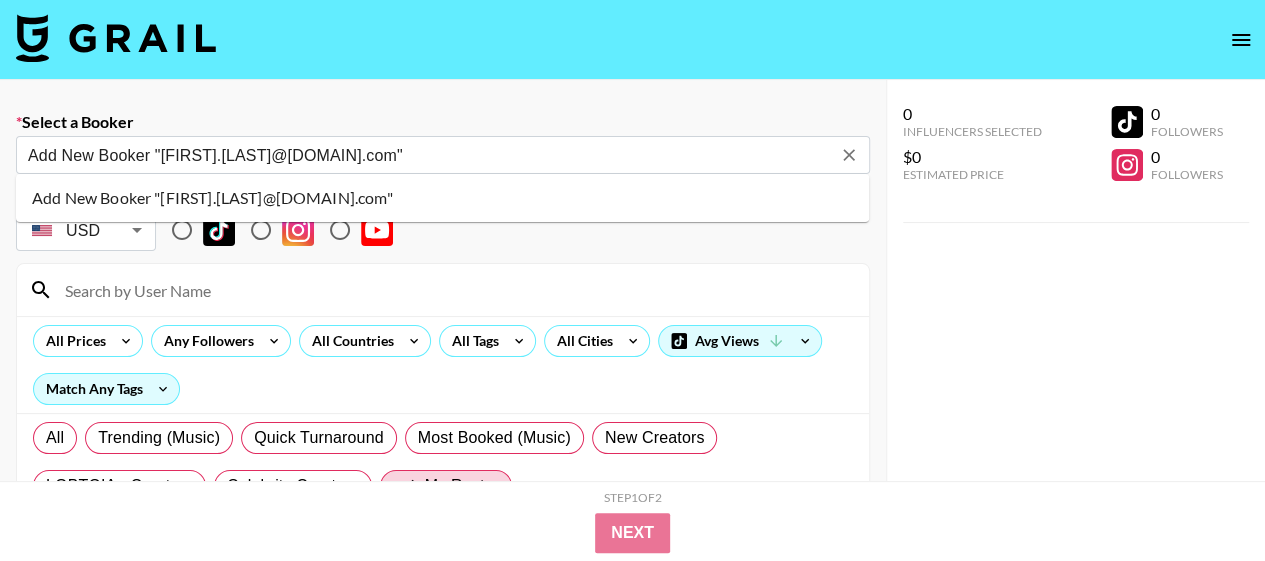type 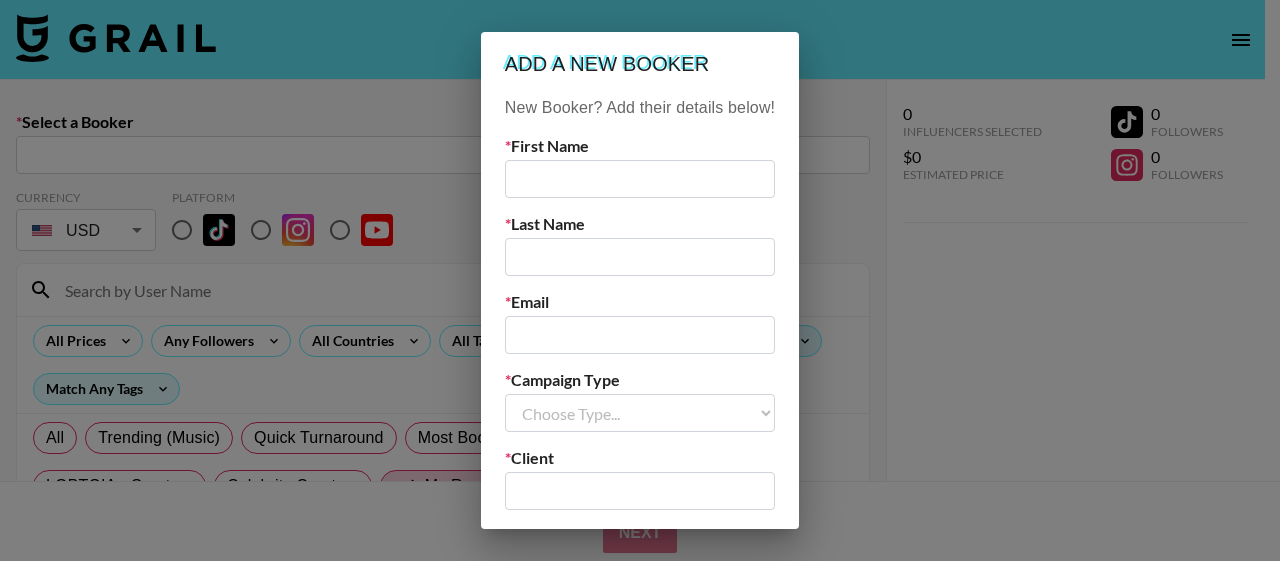 click at bounding box center (640, 179) 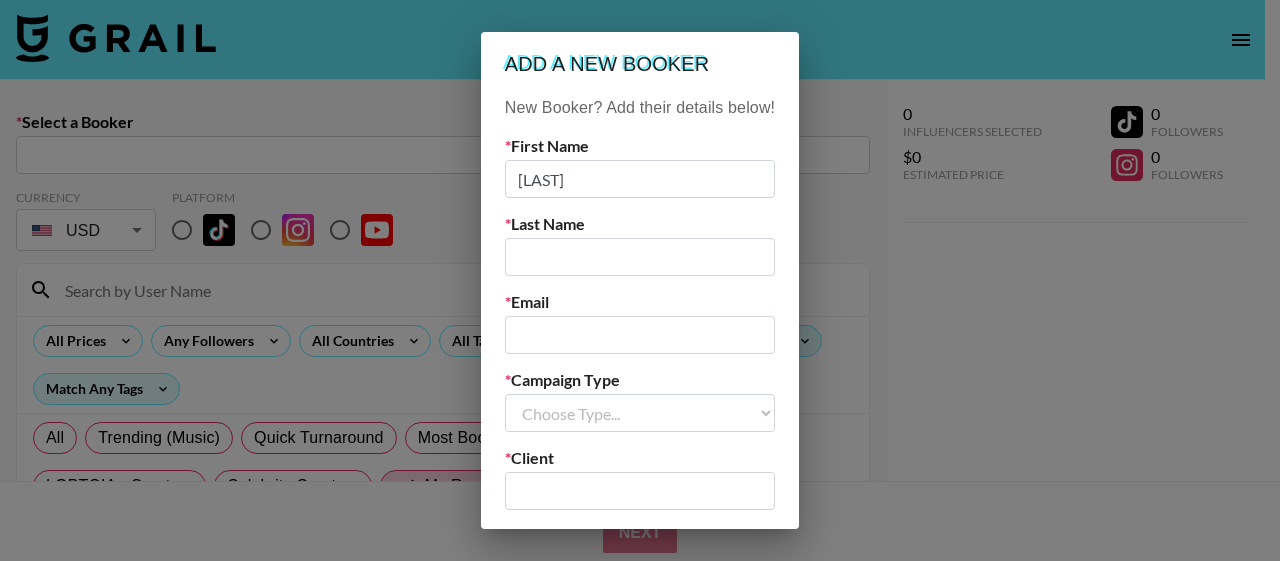type on "[LAST]" 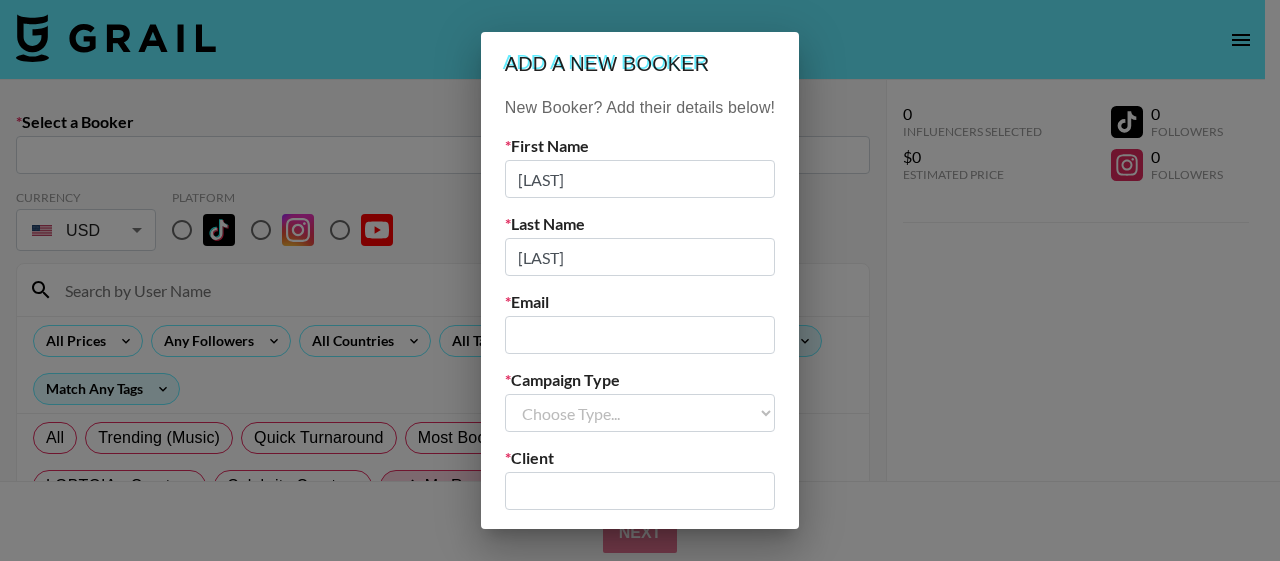 type on "[LAST]" 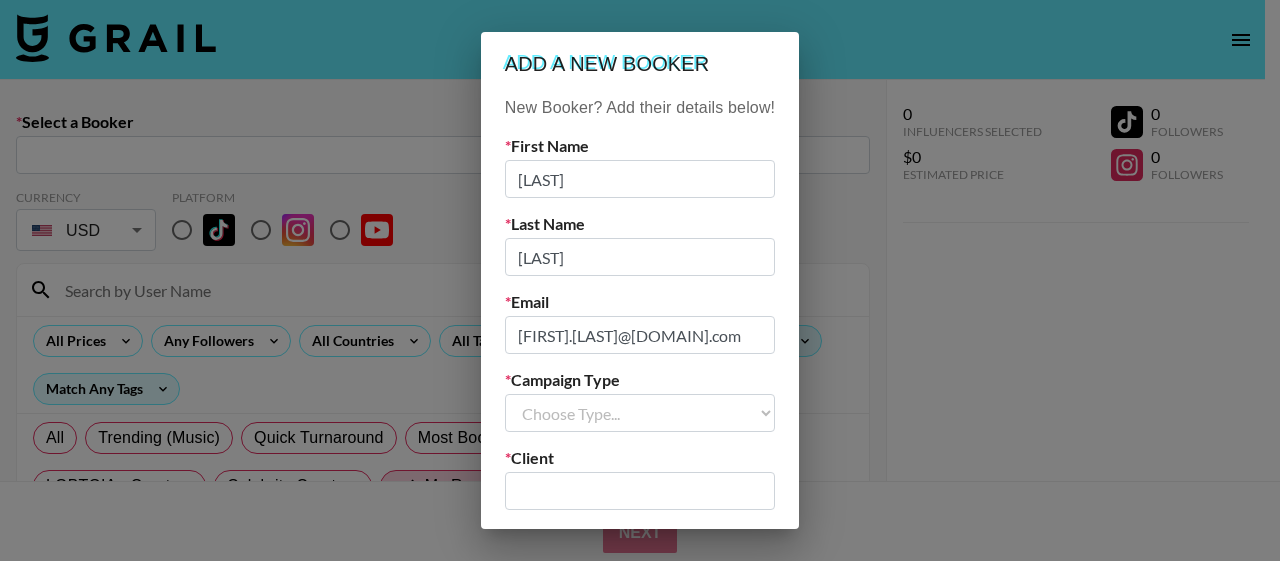 type on "[FIRST].[LAST]@[DOMAIN].com" 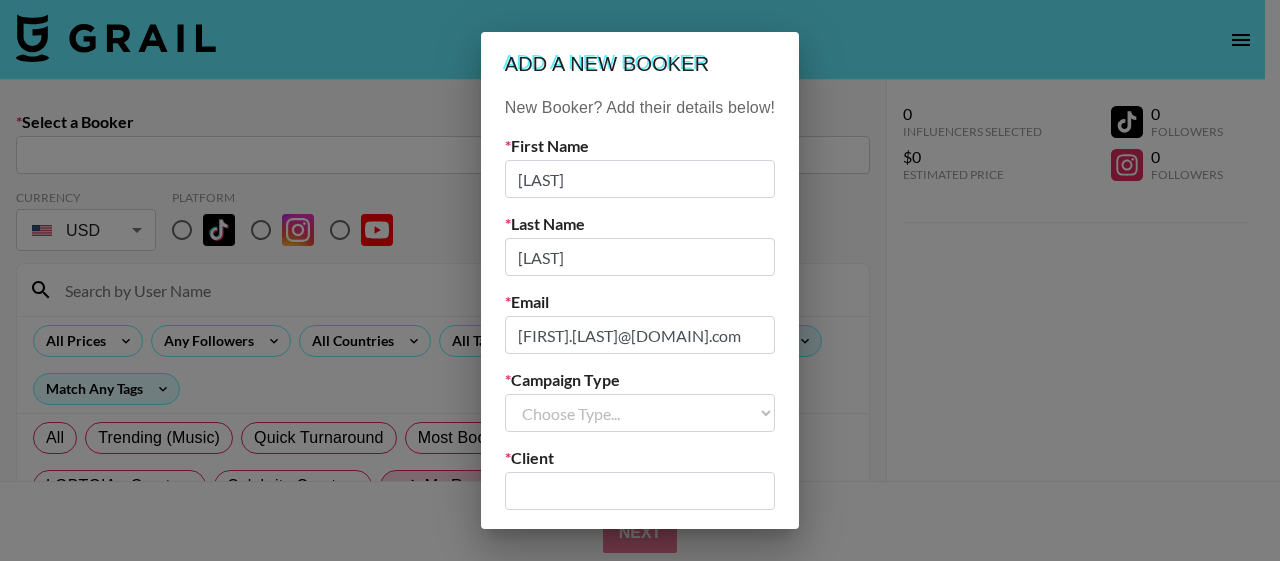 click on "Choose Type... Song Promos Brand Promos" at bounding box center [640, 413] 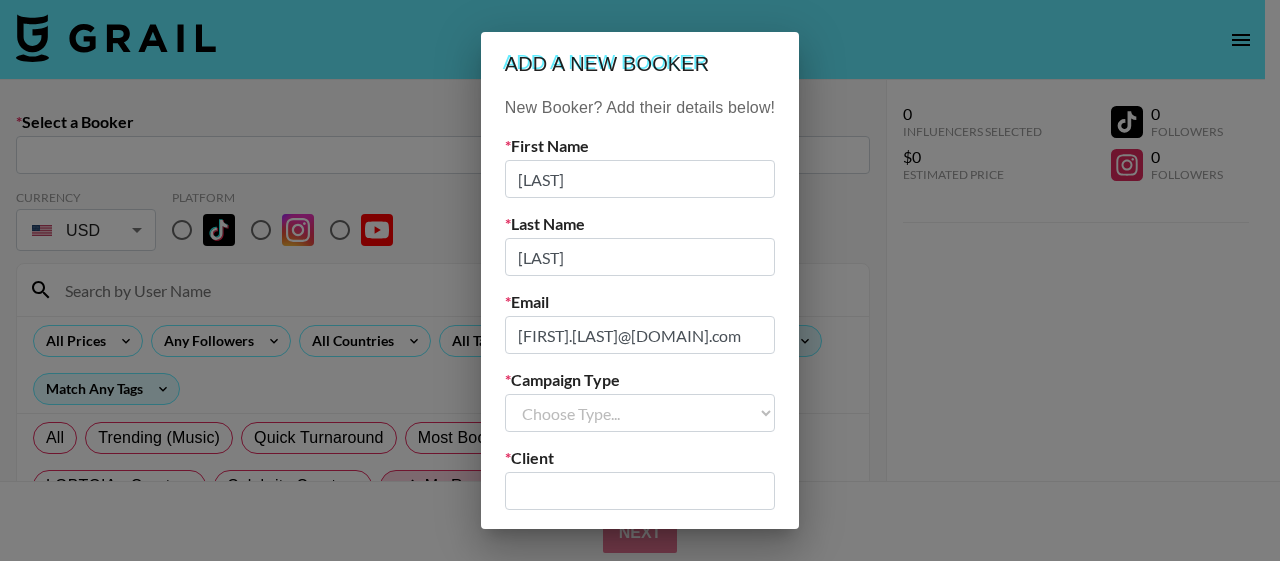 select on "Brand" 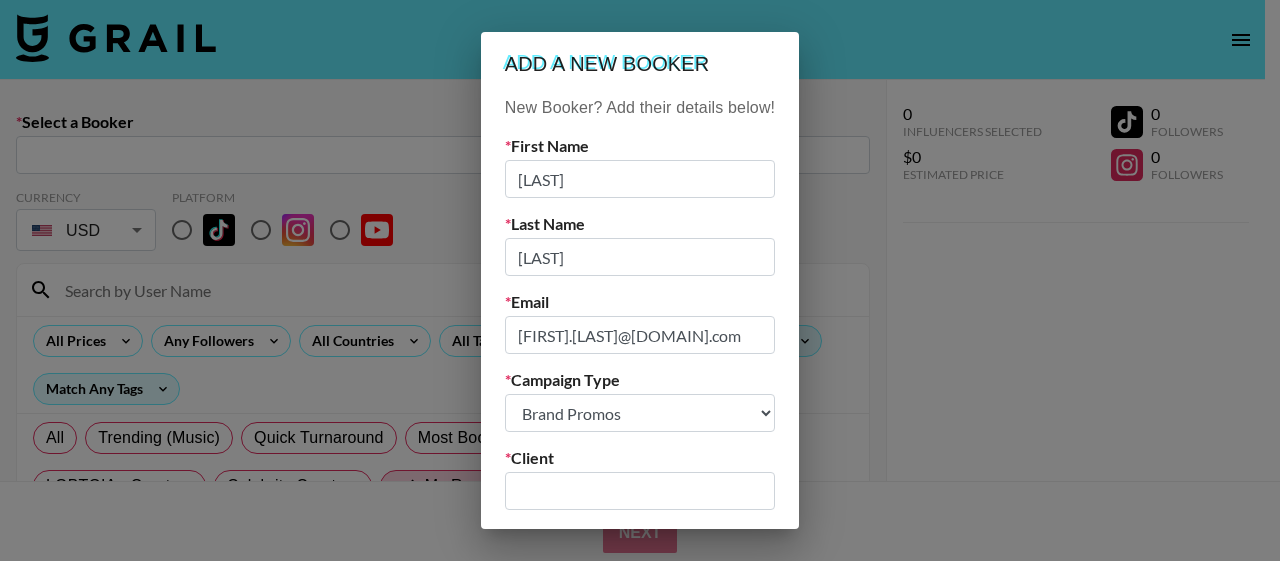 click on "Choose Type... Song Promos Brand Promos" at bounding box center [640, 413] 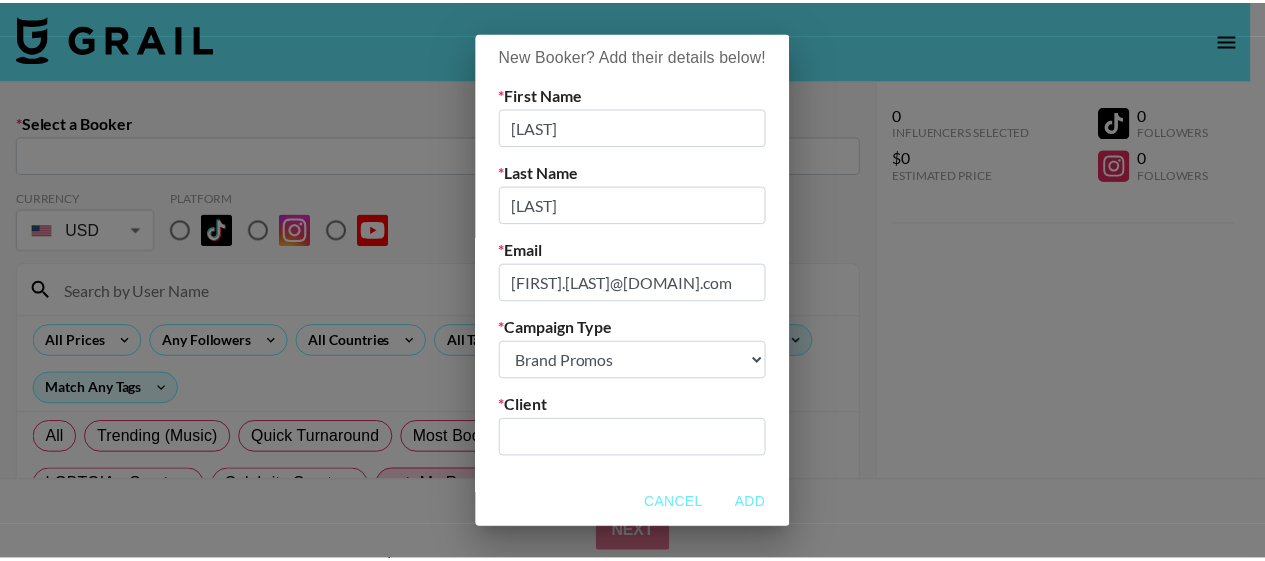 scroll, scrollTop: 53, scrollLeft: 0, axis: vertical 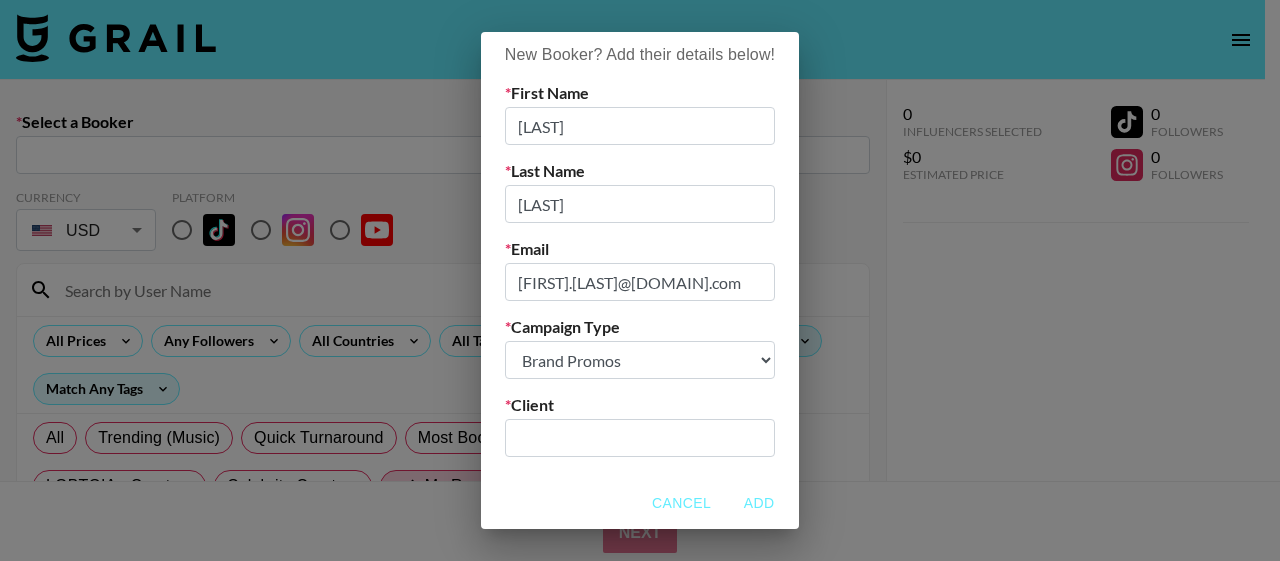 click at bounding box center [640, 438] 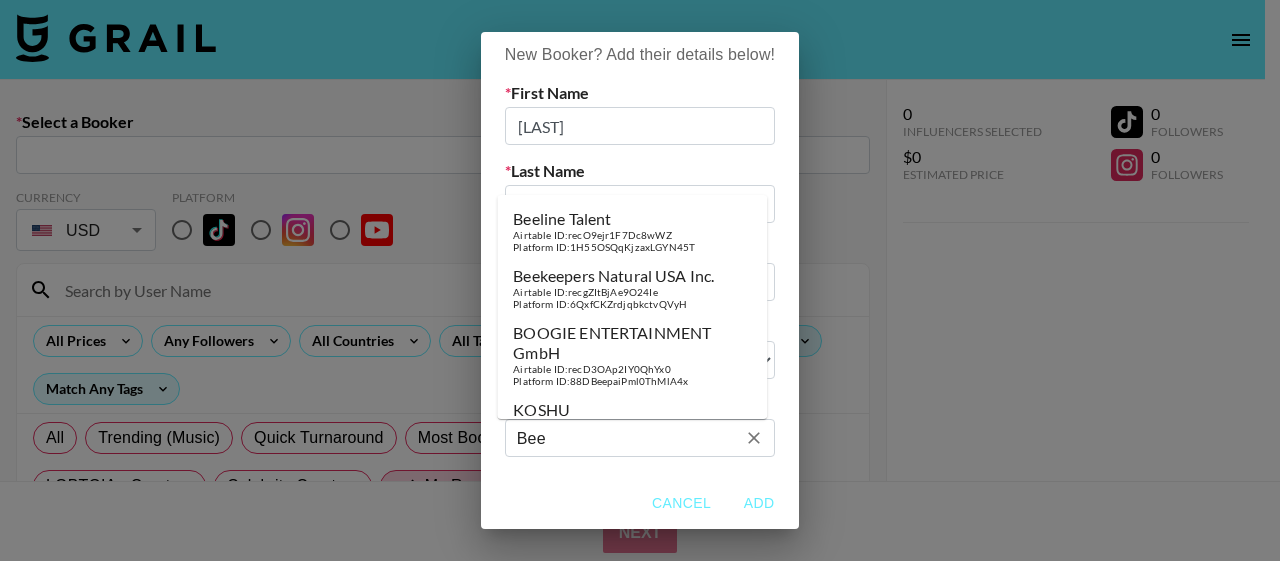 click on "Bee" at bounding box center [626, 438] 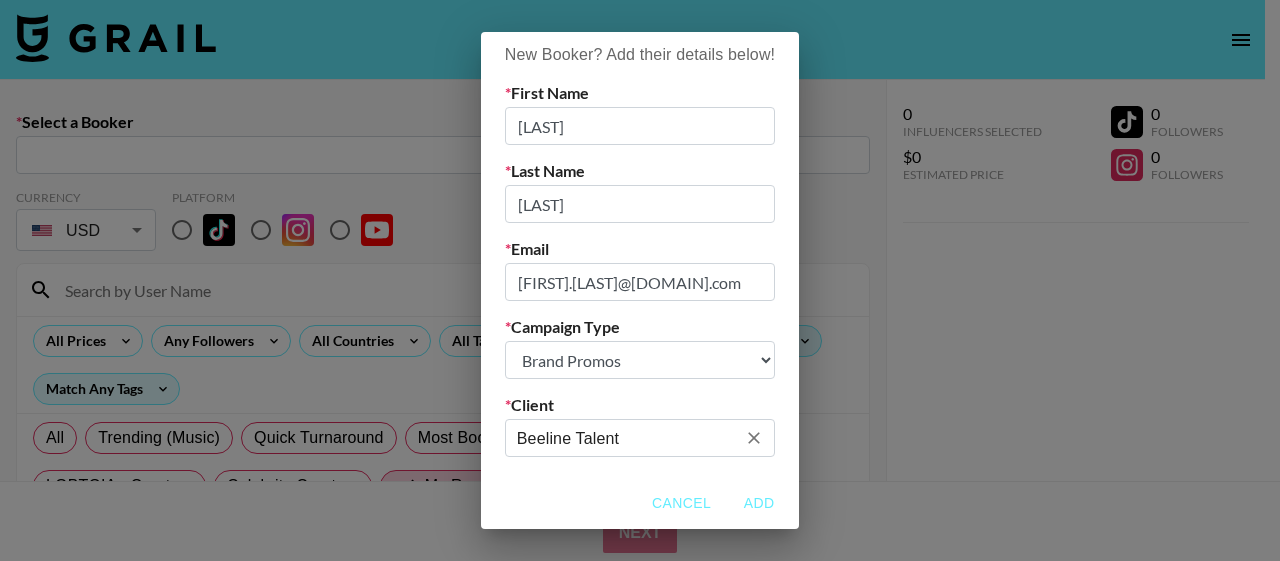 type on "Beeline Talent" 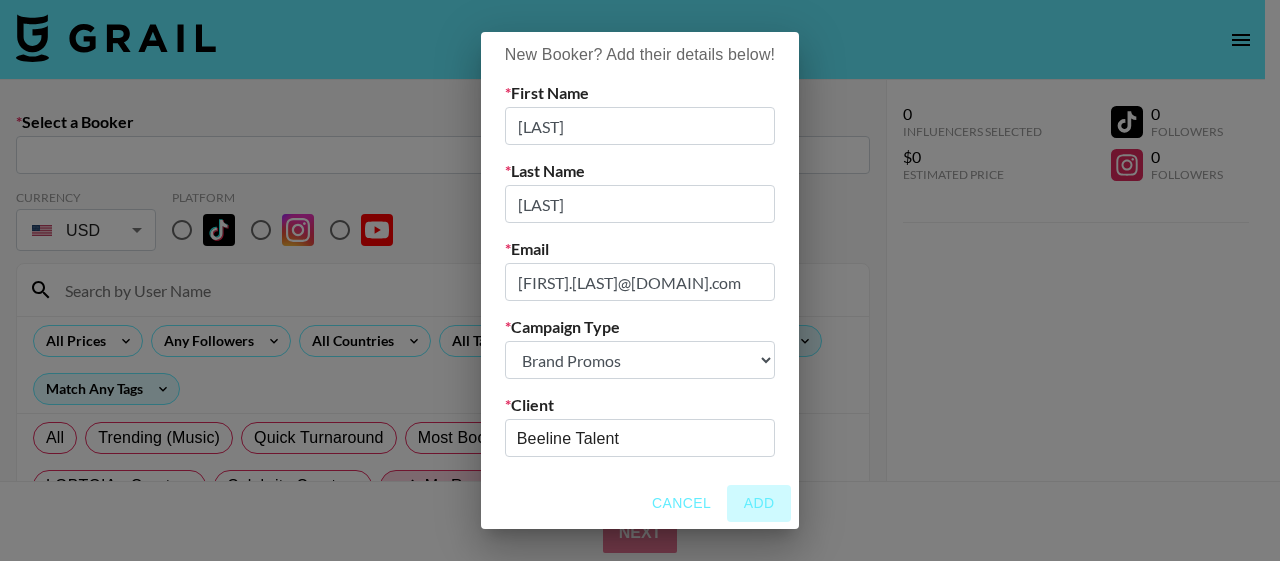 click on "Add" at bounding box center [759, 503] 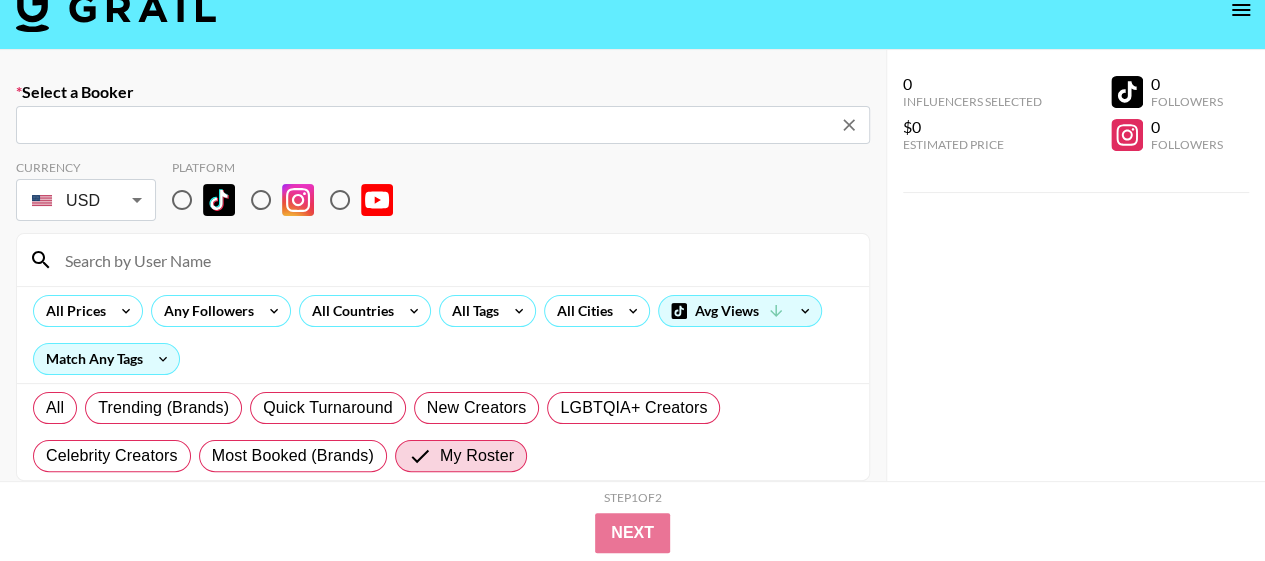 type on "[FIRST].[LAST]@[DOMAIN].com: [FIRST] [LAST] -- Beeline Talent -- XBMdvK2F9TP29CTunX5iLm8zEvI3" 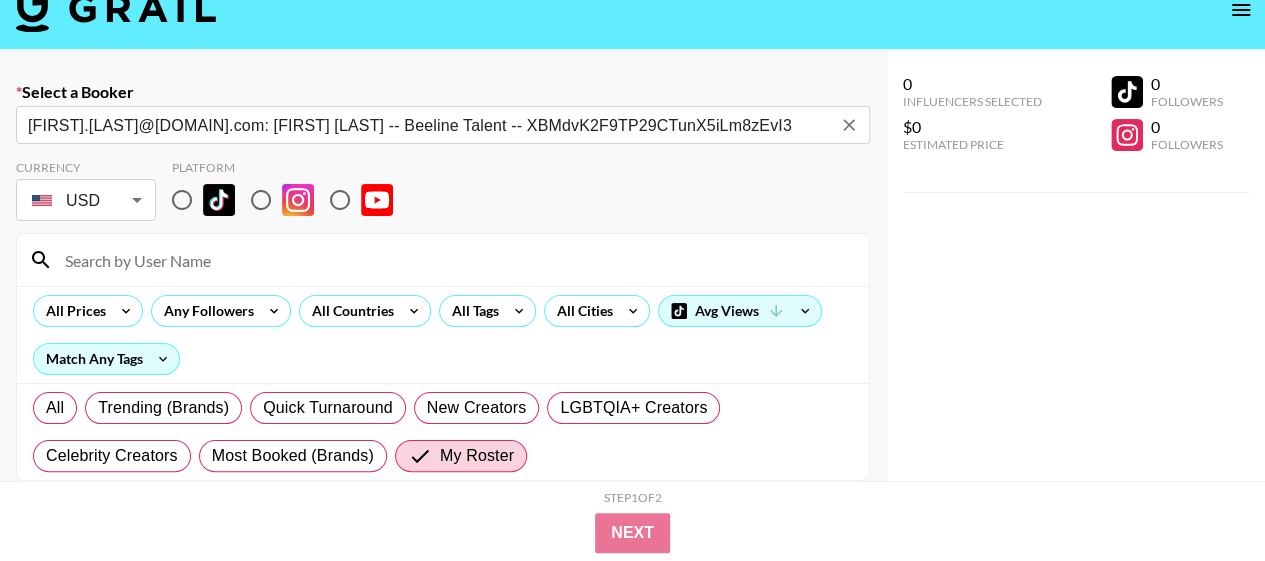 scroll, scrollTop: 66, scrollLeft: 0, axis: vertical 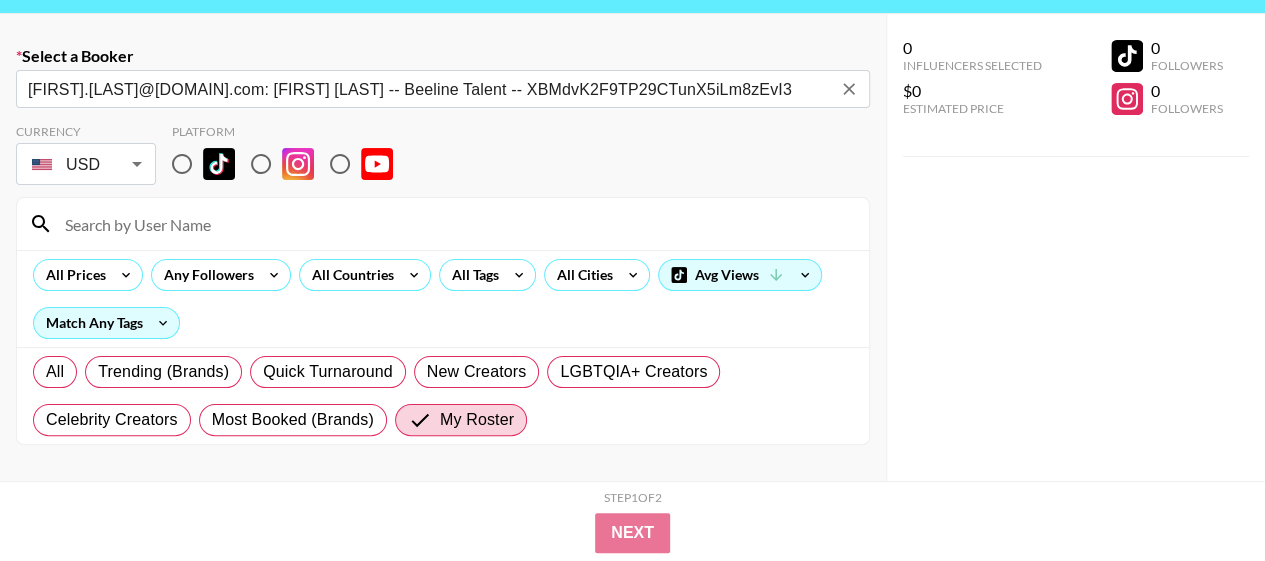 click at bounding box center [182, 164] 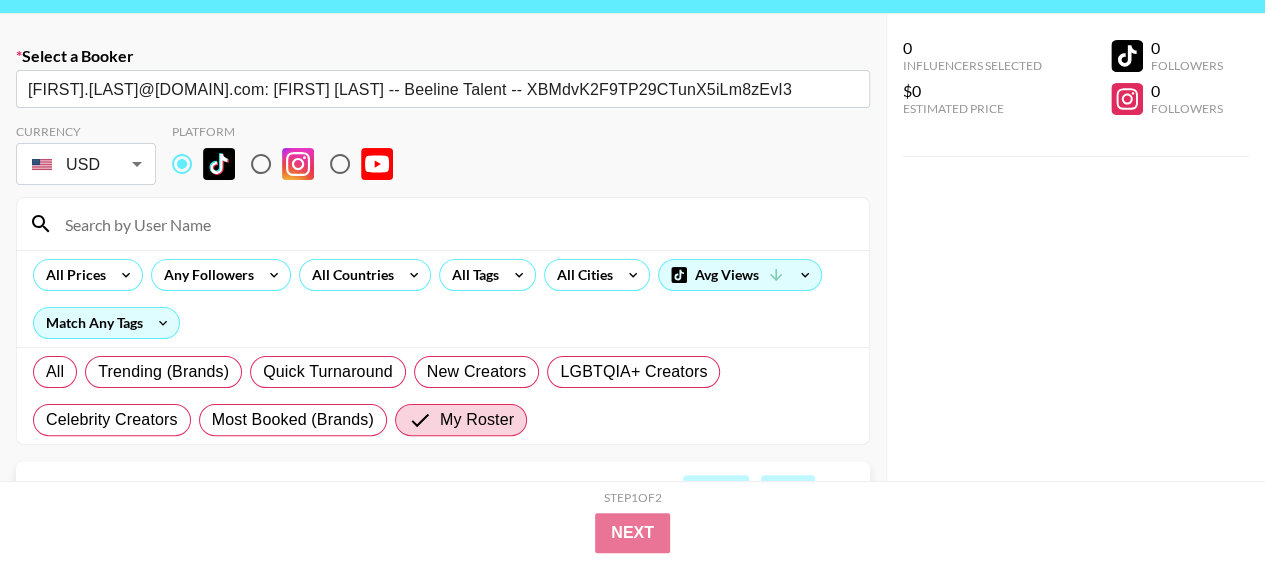 click at bounding box center [455, 224] 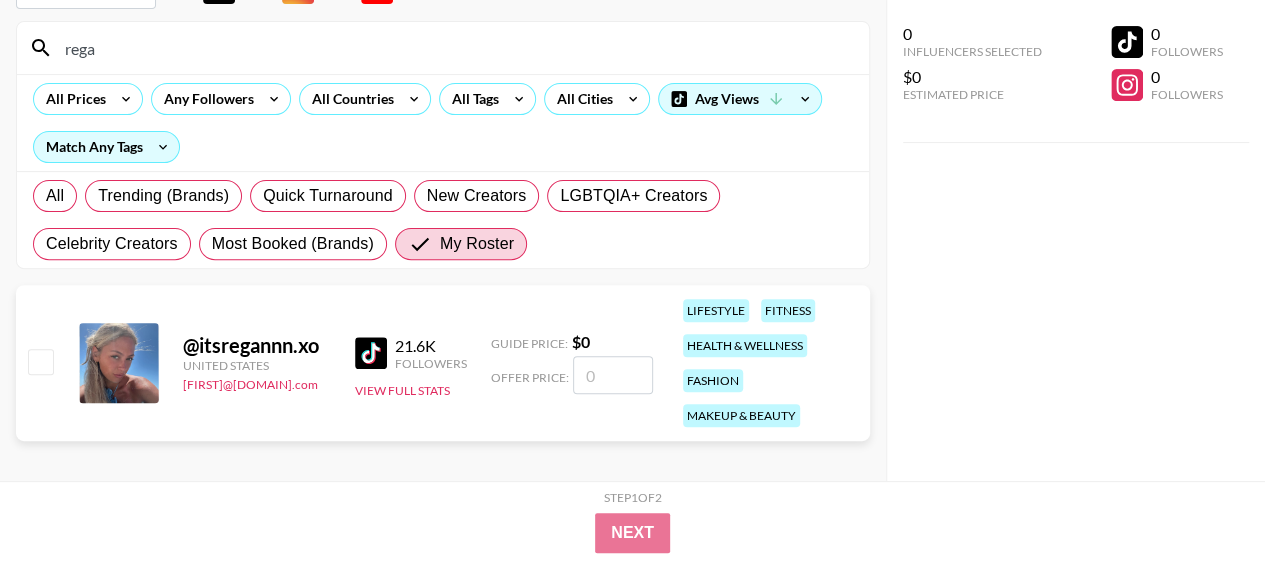 scroll, scrollTop: 246, scrollLeft: 0, axis: vertical 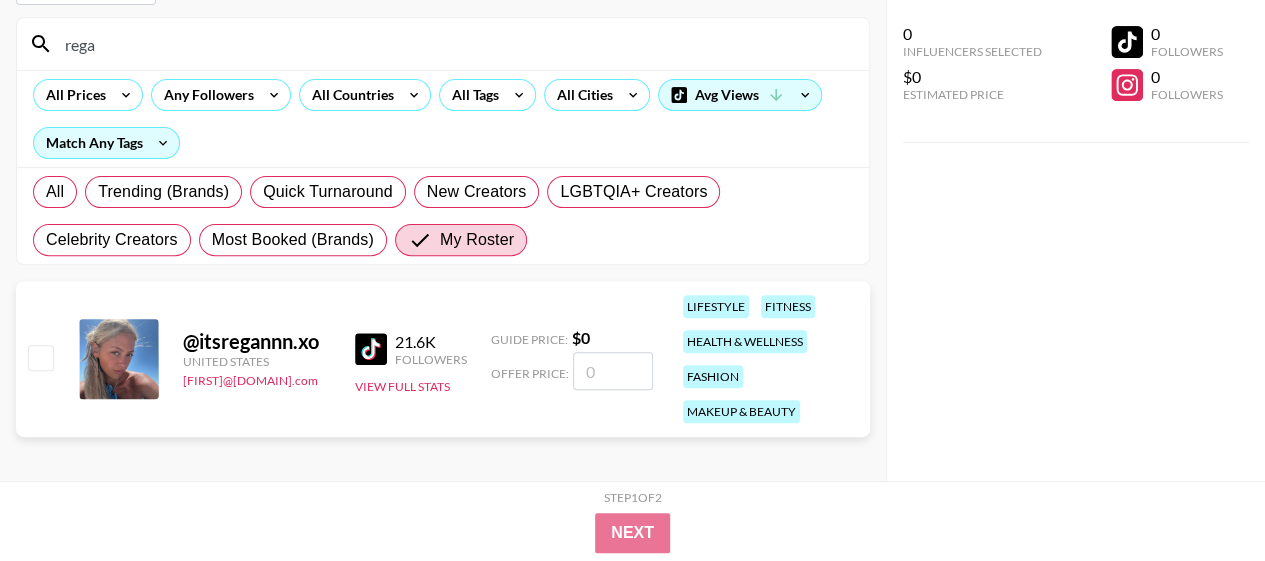 type on "rega" 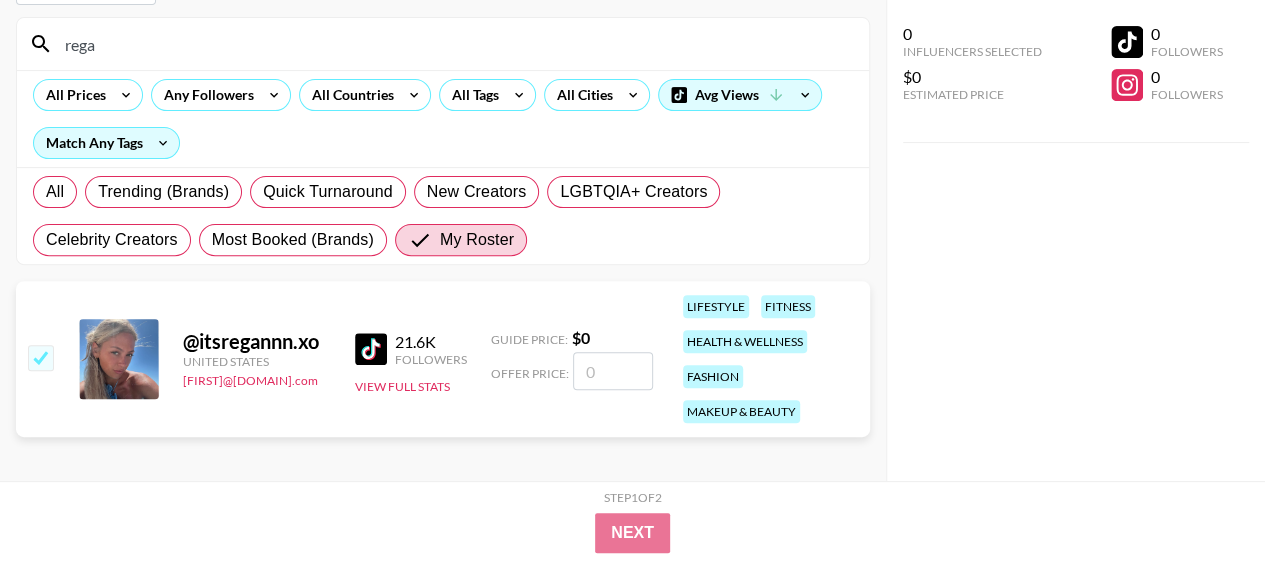 checkbox on "true" 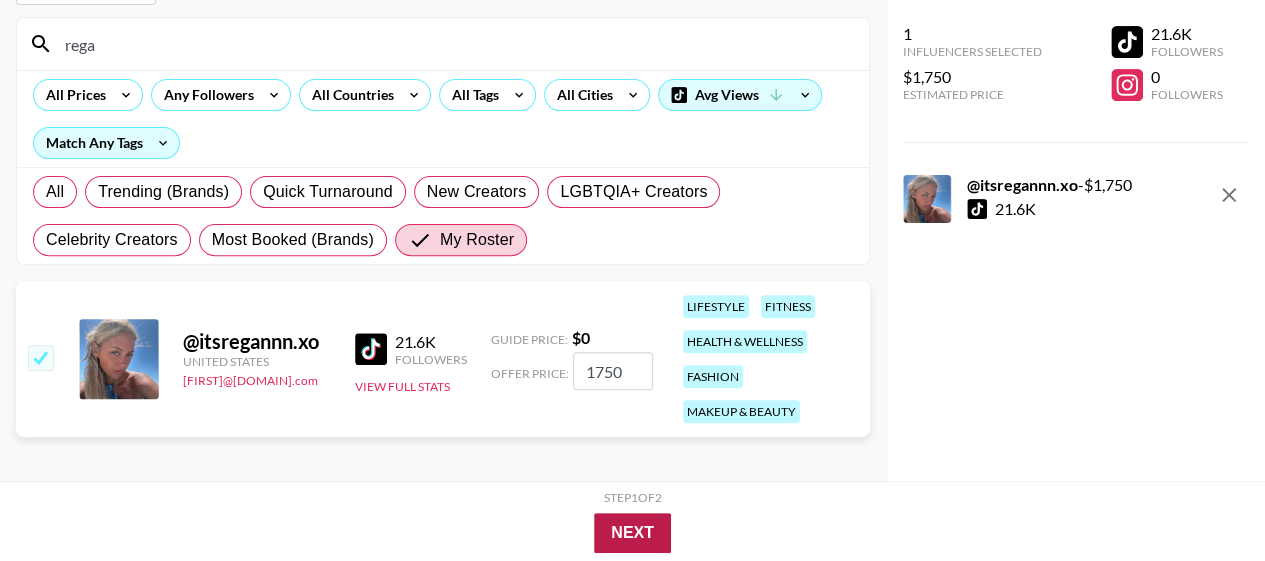 type on "1750" 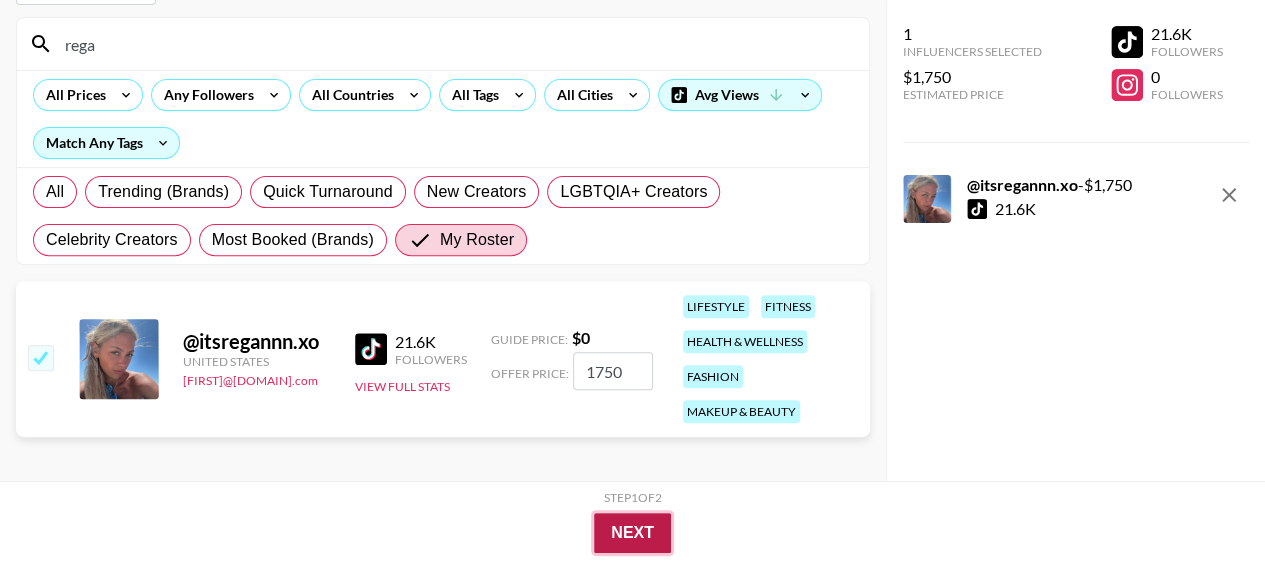 click on "Next" at bounding box center (632, 533) 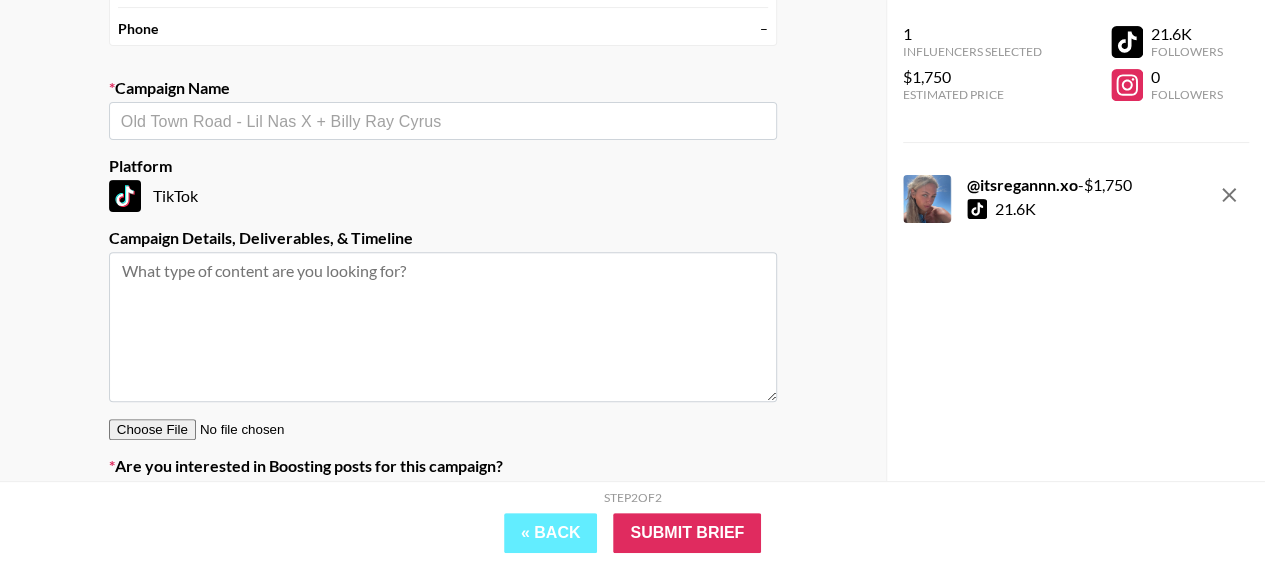 click at bounding box center [443, 121] 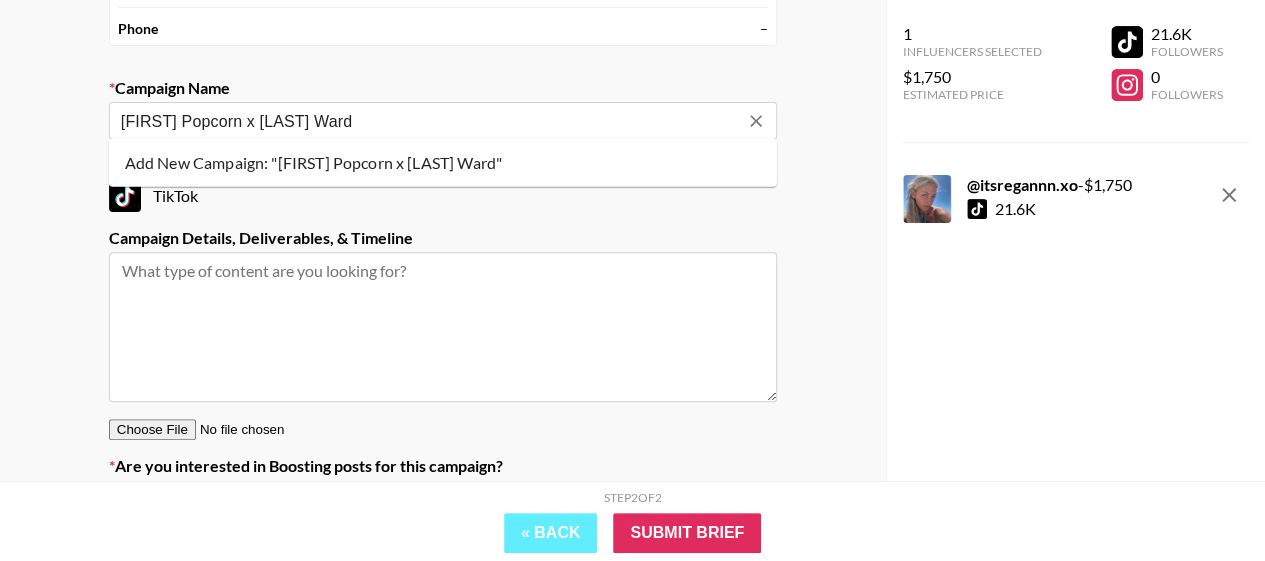 click on "Add New Campaign: "[FIRST] Popcorn x [LAST] Ward"" at bounding box center [443, 163] 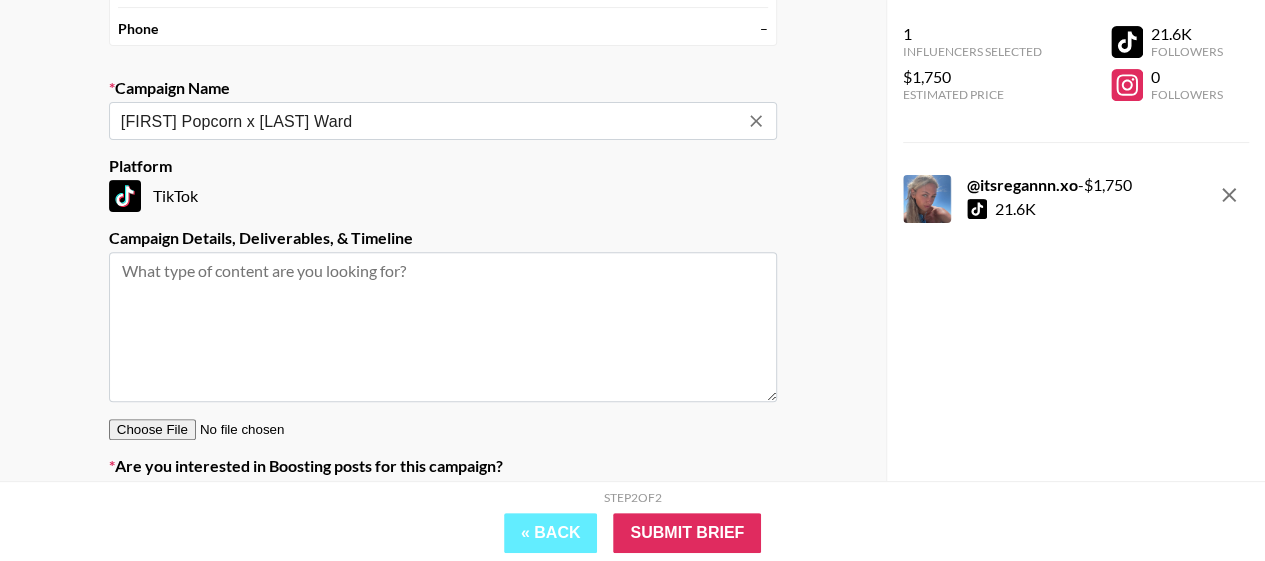 type on "[FIRST] Popcorn x [LAST] Ward" 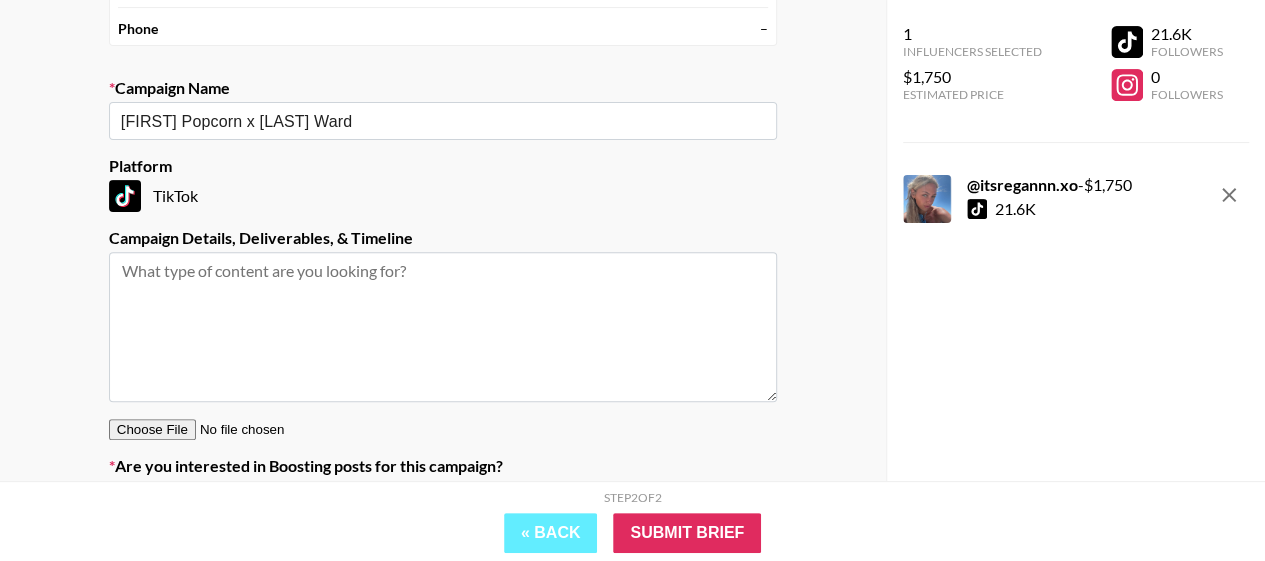 click at bounding box center (443, 327) 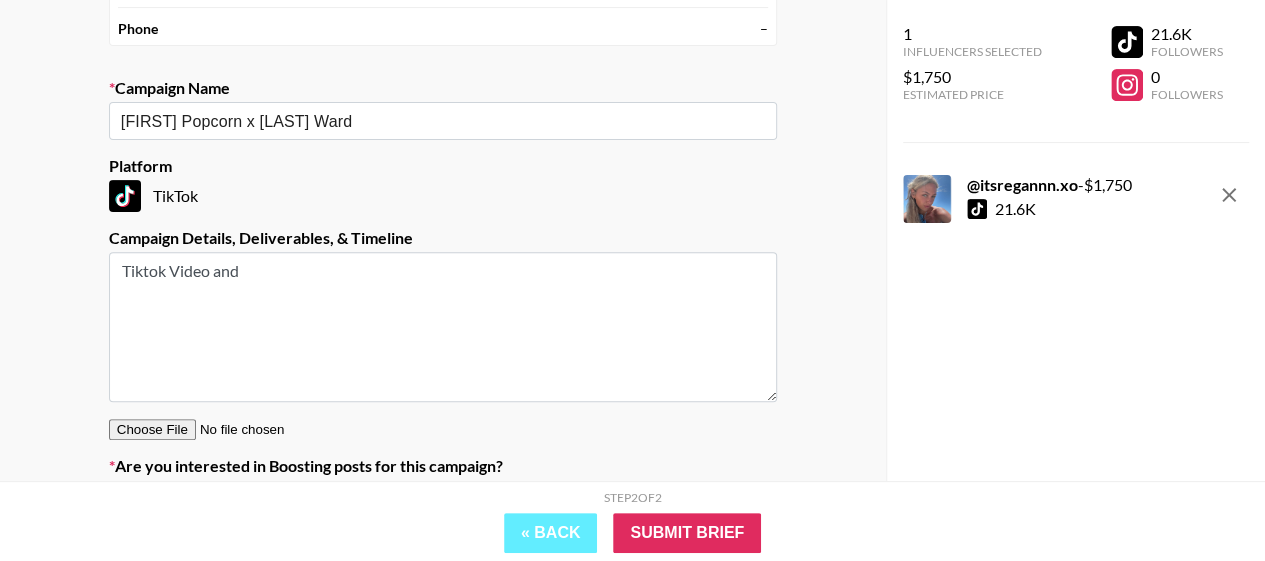 type on "Tiktok Video and" 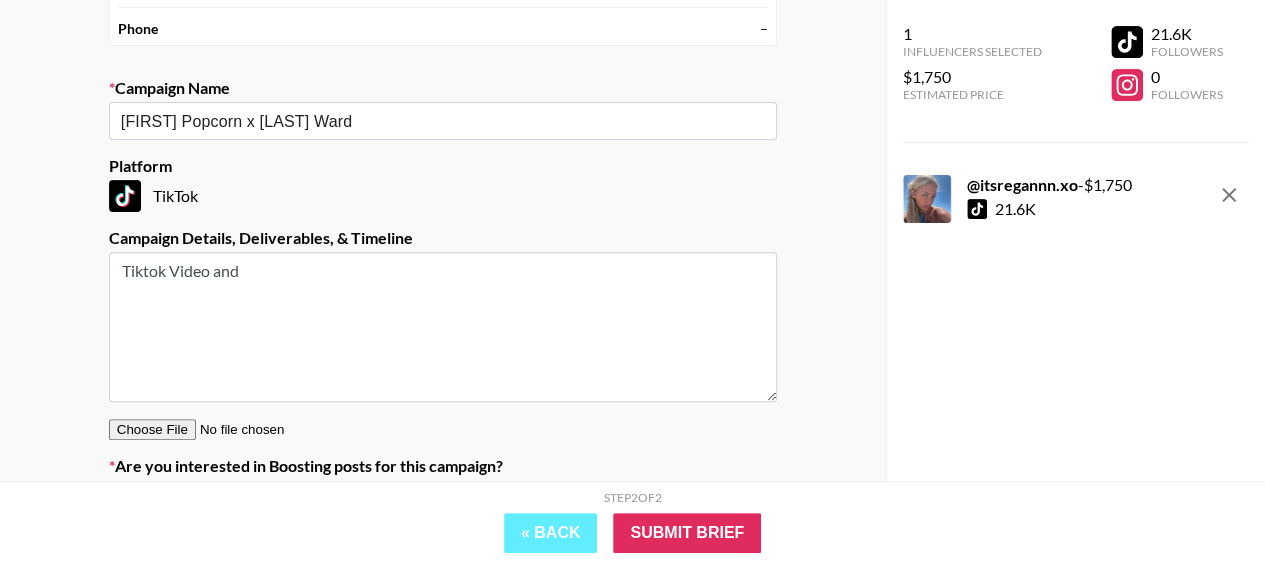 drag, startPoint x: 362, startPoint y: 289, endPoint x: 111, endPoint y: 261, distance: 252.55693 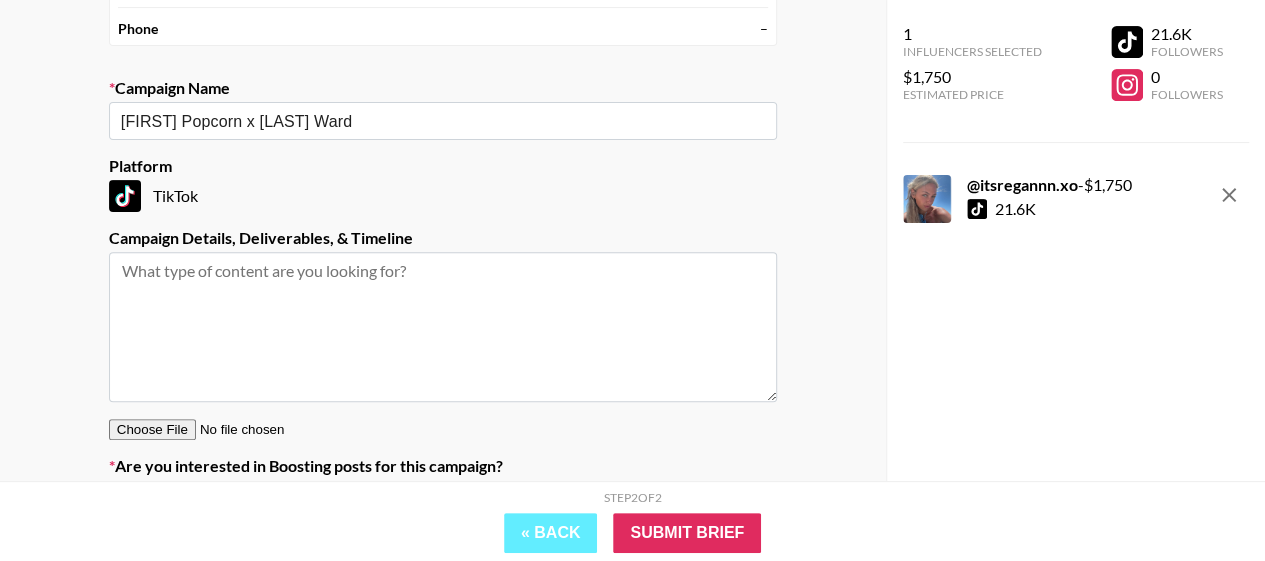 paste on "x TikTok video (to be posted to creator’s TikTok and to be used as paid media across Brand Partner’s Instagram and TikTok for 120 days)" 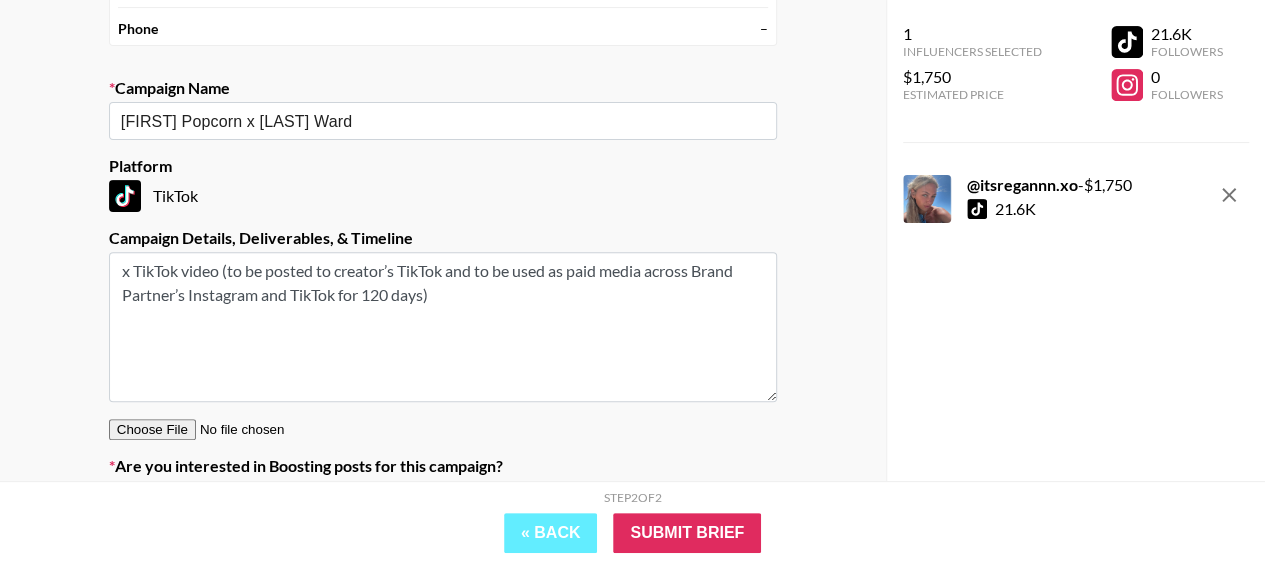 click on "x TikTok video (to be posted to creator’s TikTok and to be used as paid media across Brand Partner’s Instagram and TikTok for 120 days)" at bounding box center [443, 327] 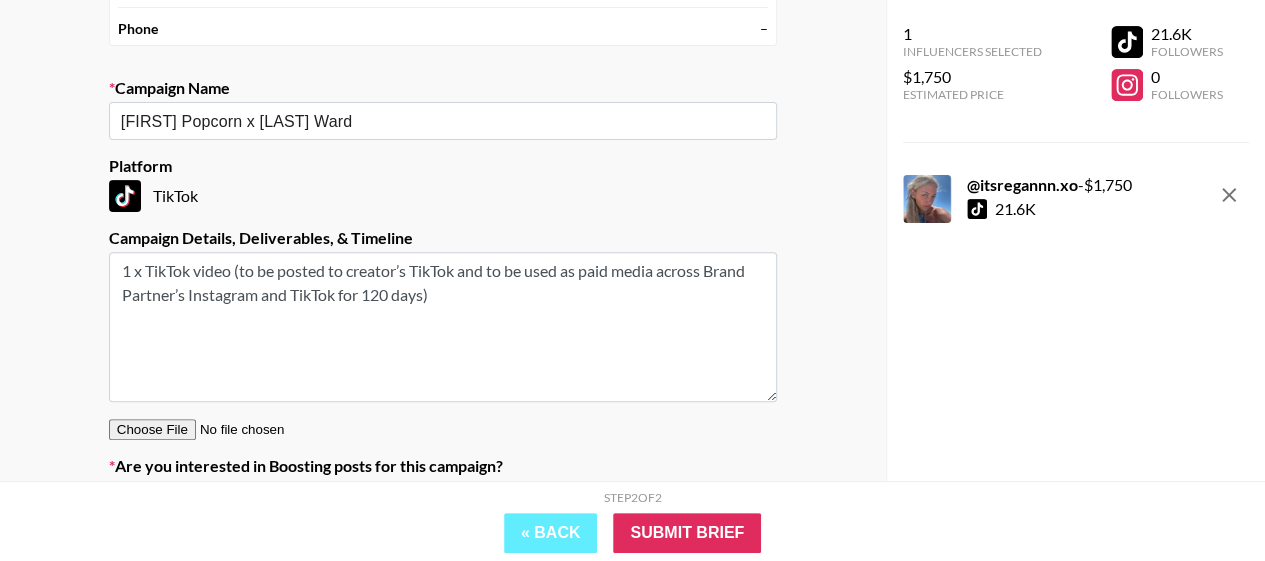 click on "1 x TikTok video (to be posted to creator’s TikTok and to be used as paid media across Brand Partner’s Instagram and TikTok for 120 days)" at bounding box center (443, 327) 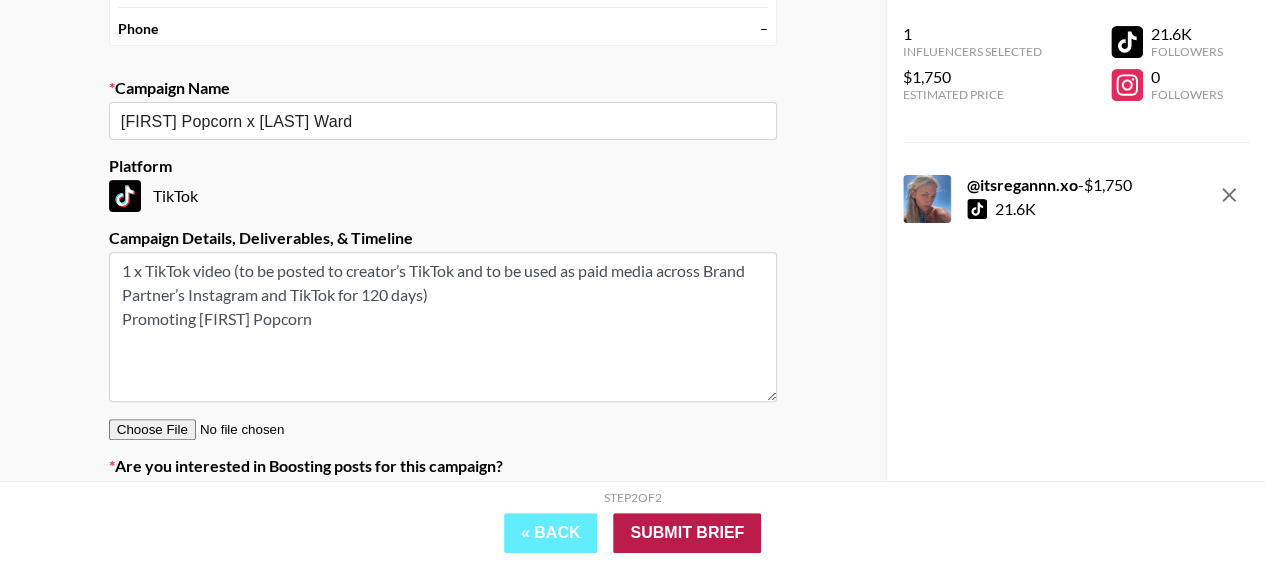 type on "1 x TikTok video (to be posted to creator’s TikTok and to be used as paid media across Brand Partner’s Instagram and TikTok for 120 days)
Promoting [FIRST] Popcorn" 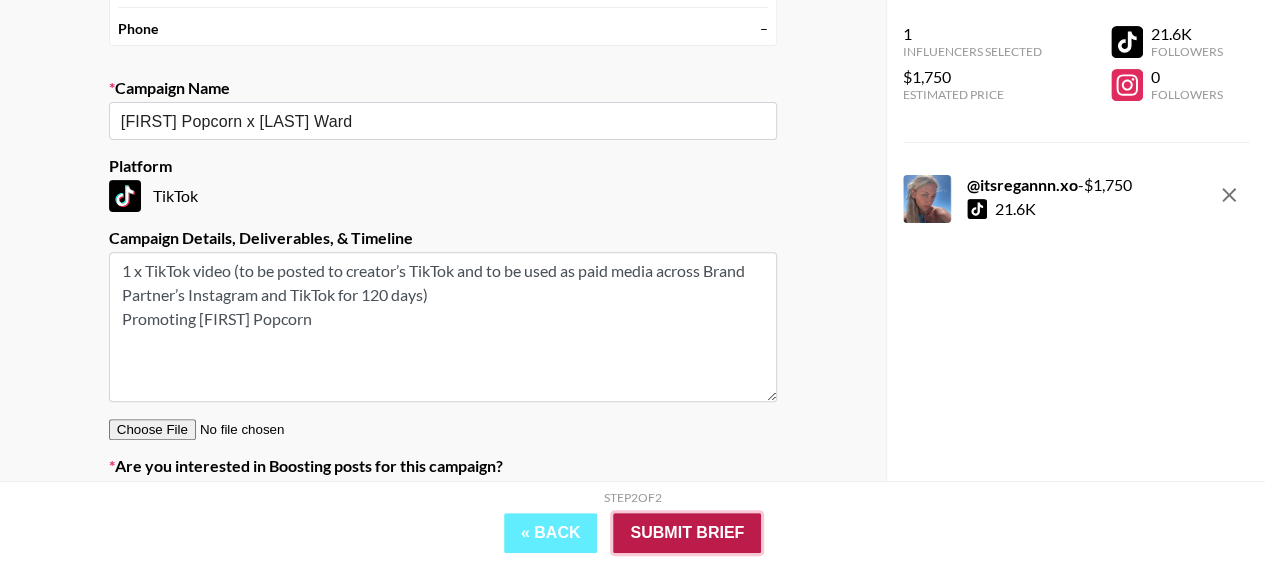 click on "Submit Brief" at bounding box center (687, 533) 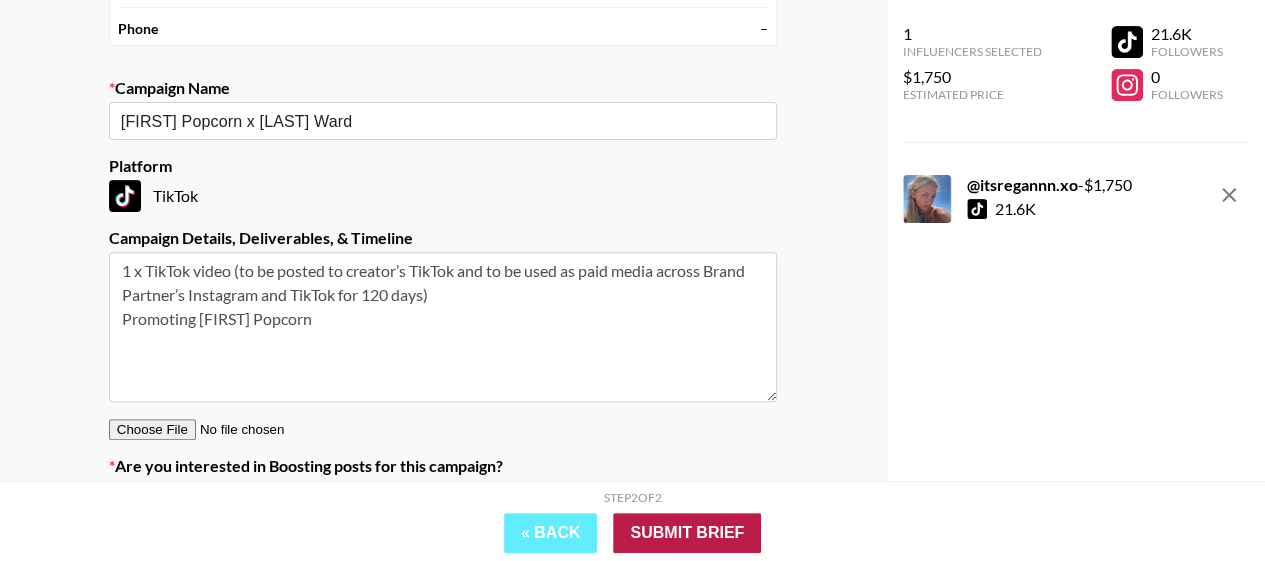 scroll, scrollTop: 80, scrollLeft: 0, axis: vertical 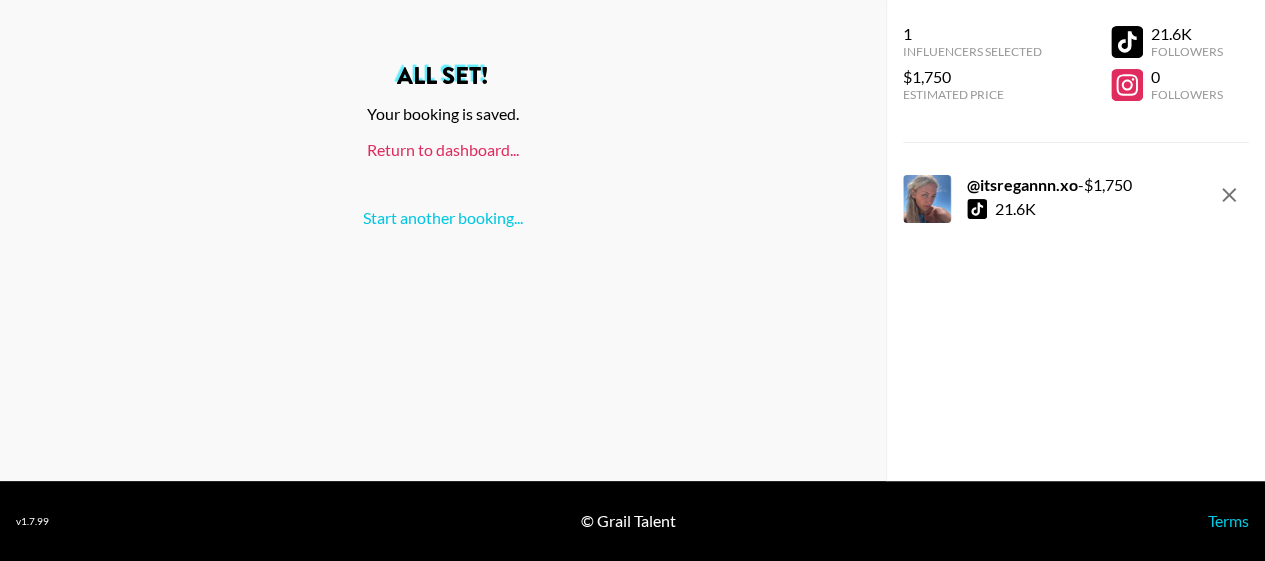 click on "Return to dashboard..." at bounding box center (443, 149) 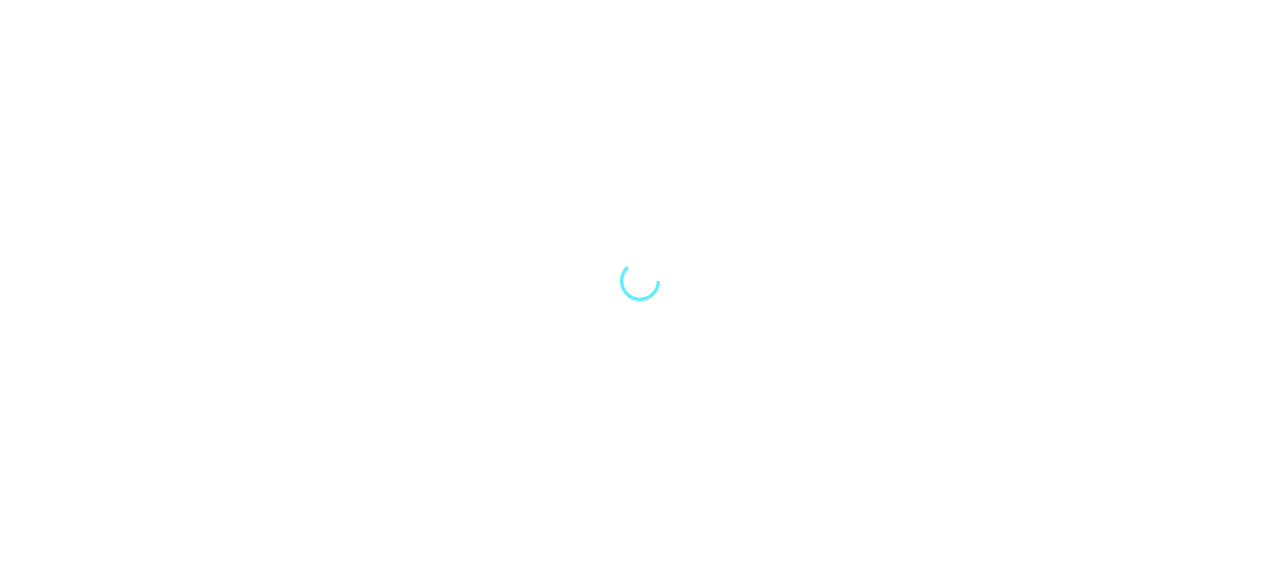 scroll, scrollTop: 0, scrollLeft: 0, axis: both 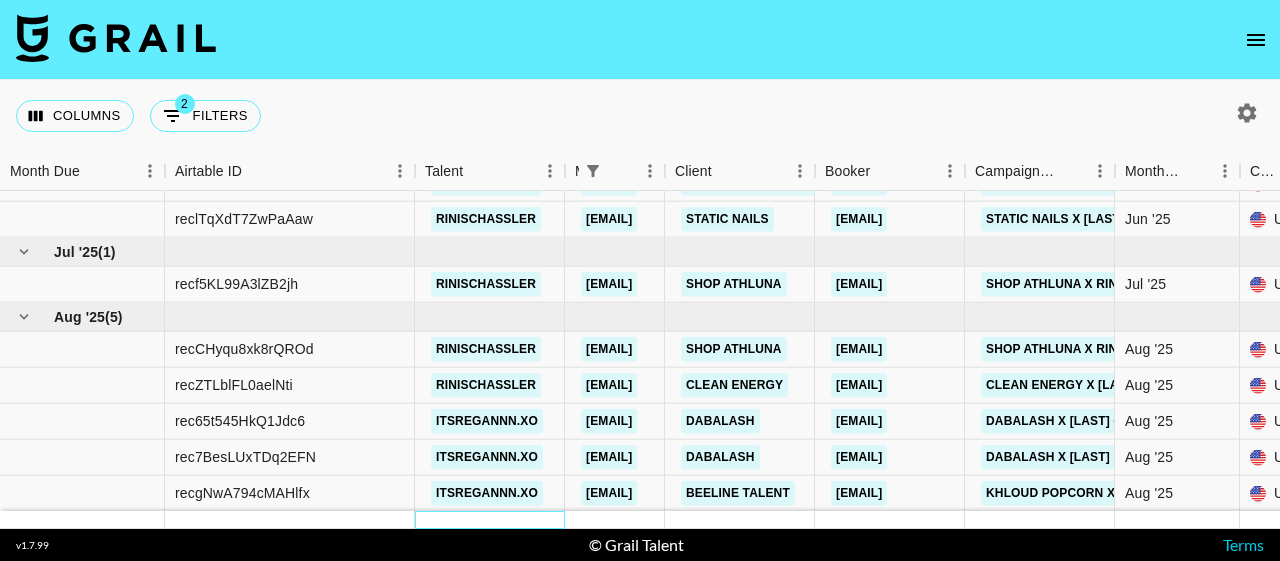 drag, startPoint x: 449, startPoint y: 513, endPoint x: 483, endPoint y: 510, distance: 34.132095 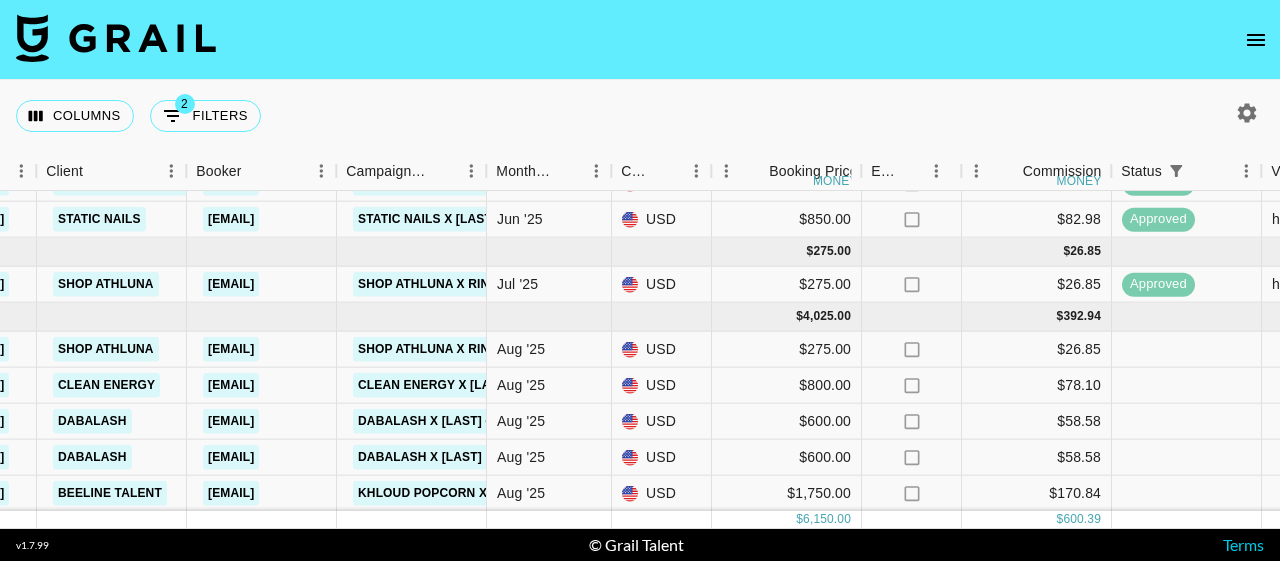 scroll, scrollTop: 133, scrollLeft: 630, axis: both 